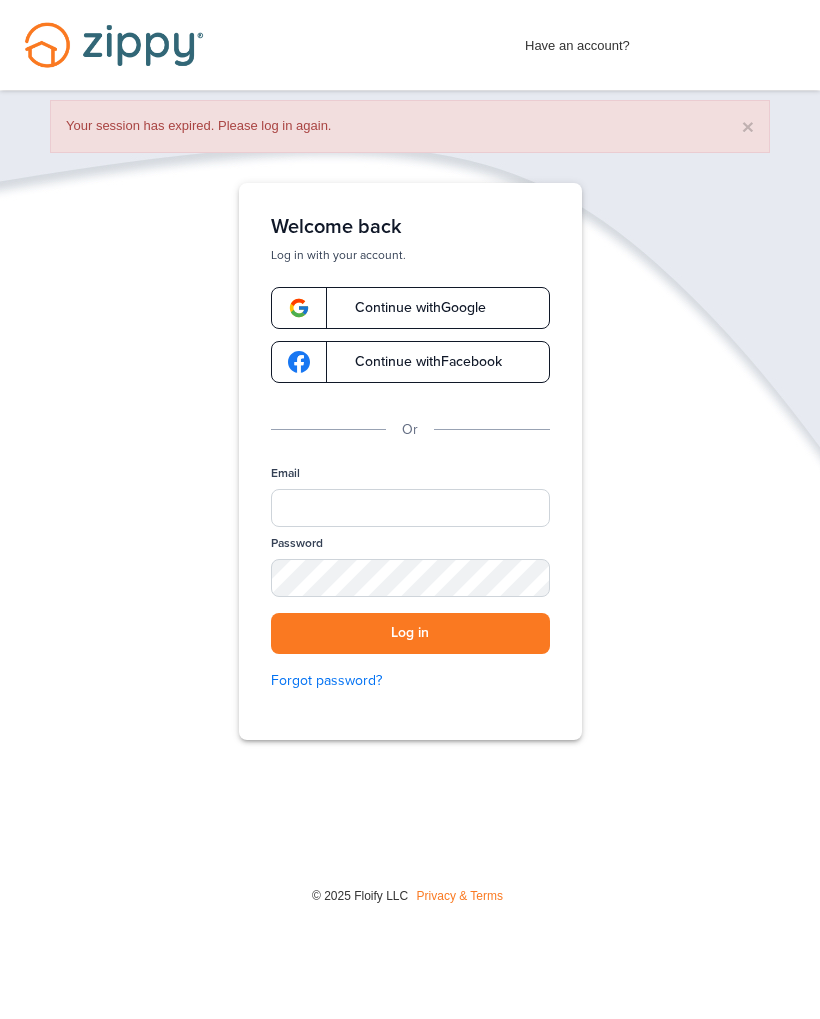scroll, scrollTop: 0, scrollLeft: 0, axis: both 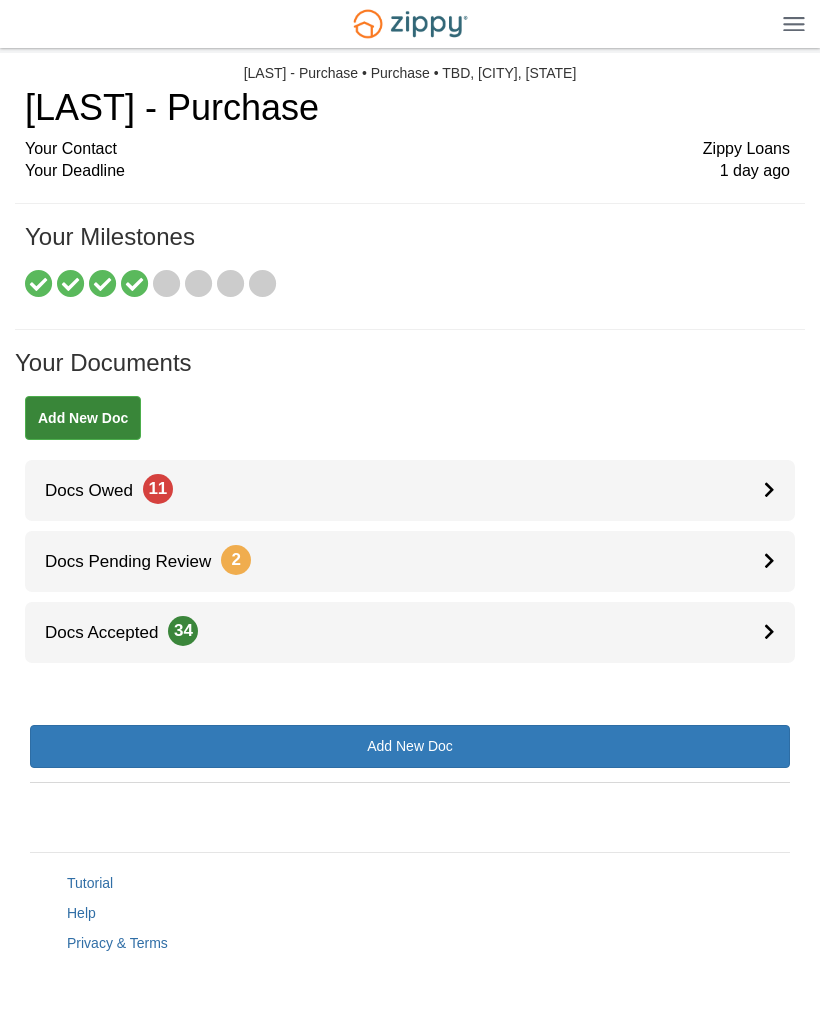 click on "Docs Owed 11" at bounding box center [410, 490] 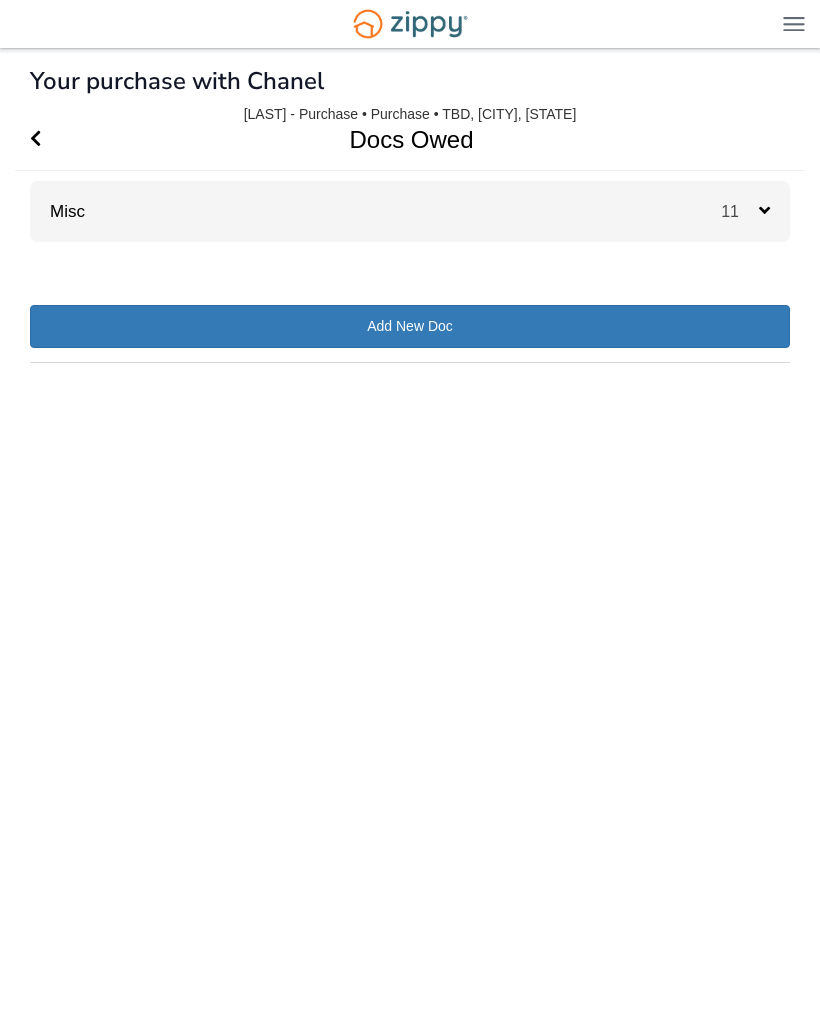 scroll, scrollTop: 0, scrollLeft: 0, axis: both 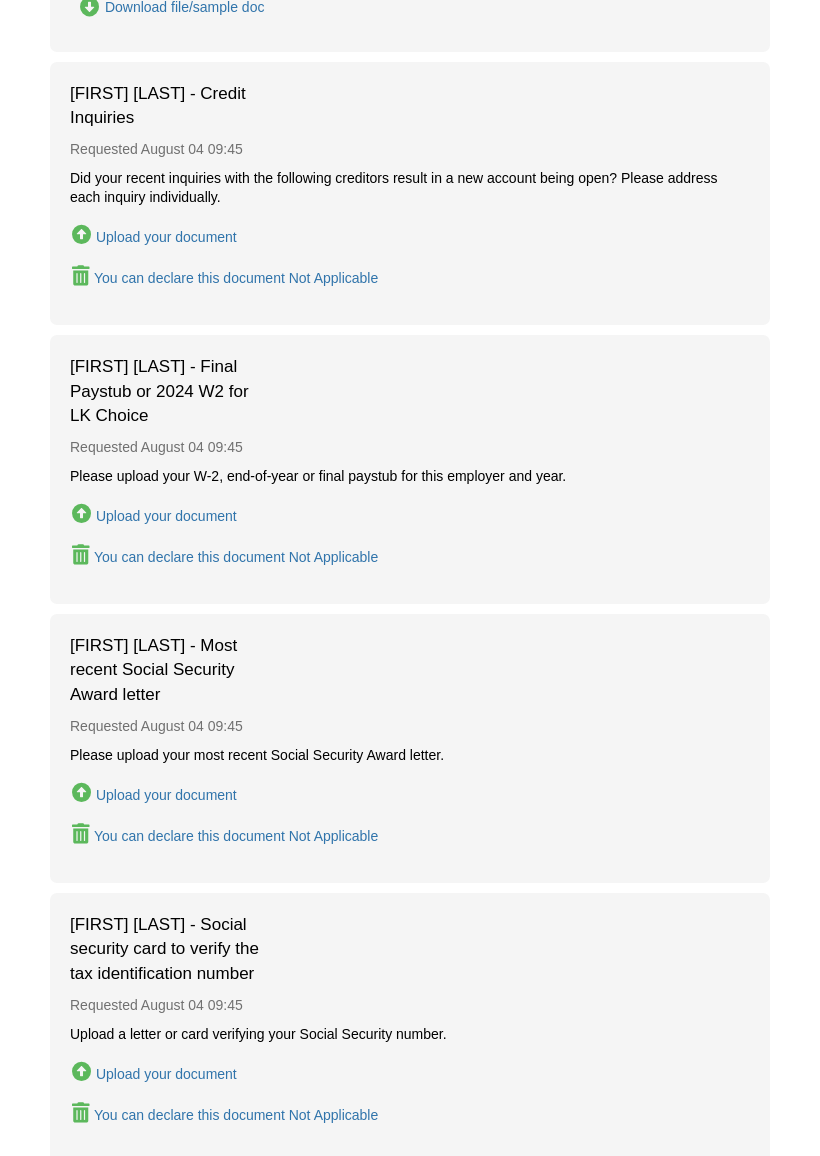 click on "You can declare this document Not Applicable" at bounding box center [236, 278] 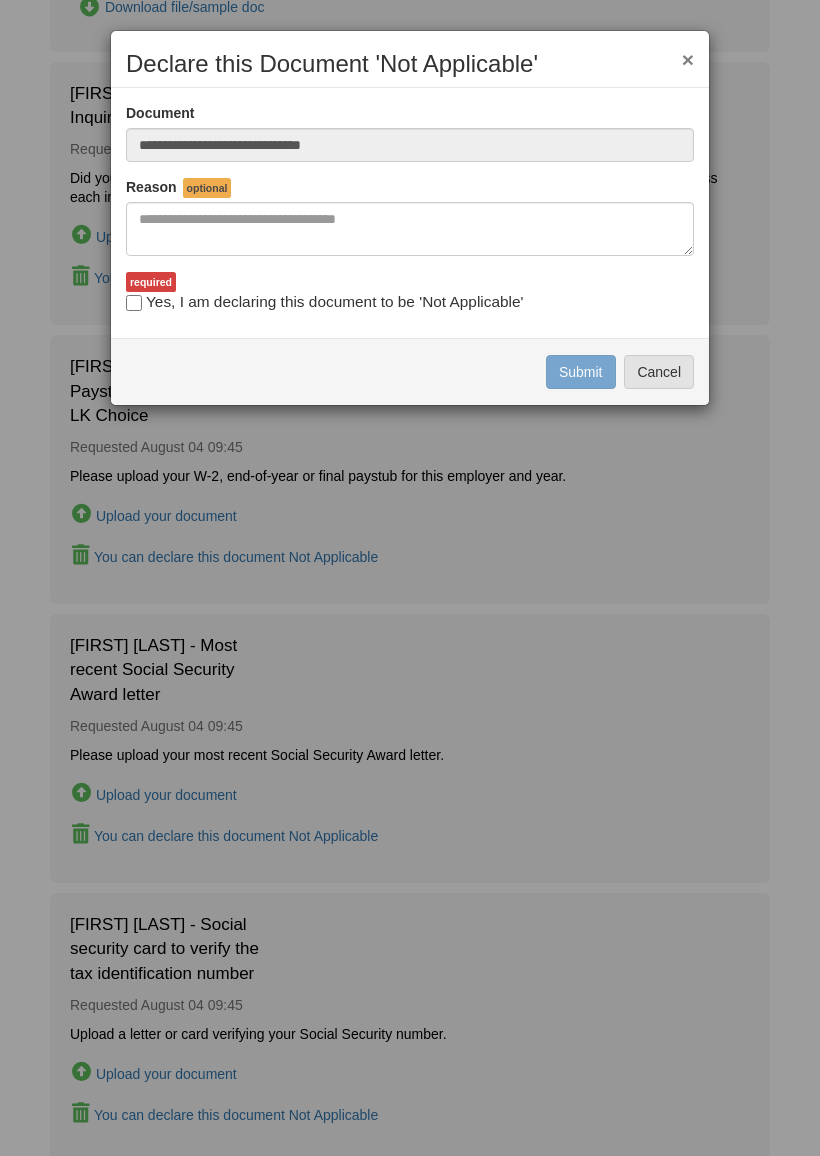 click on "Yes, I am declaring this document to be 'Not
Applicable'" at bounding box center [324, 302] 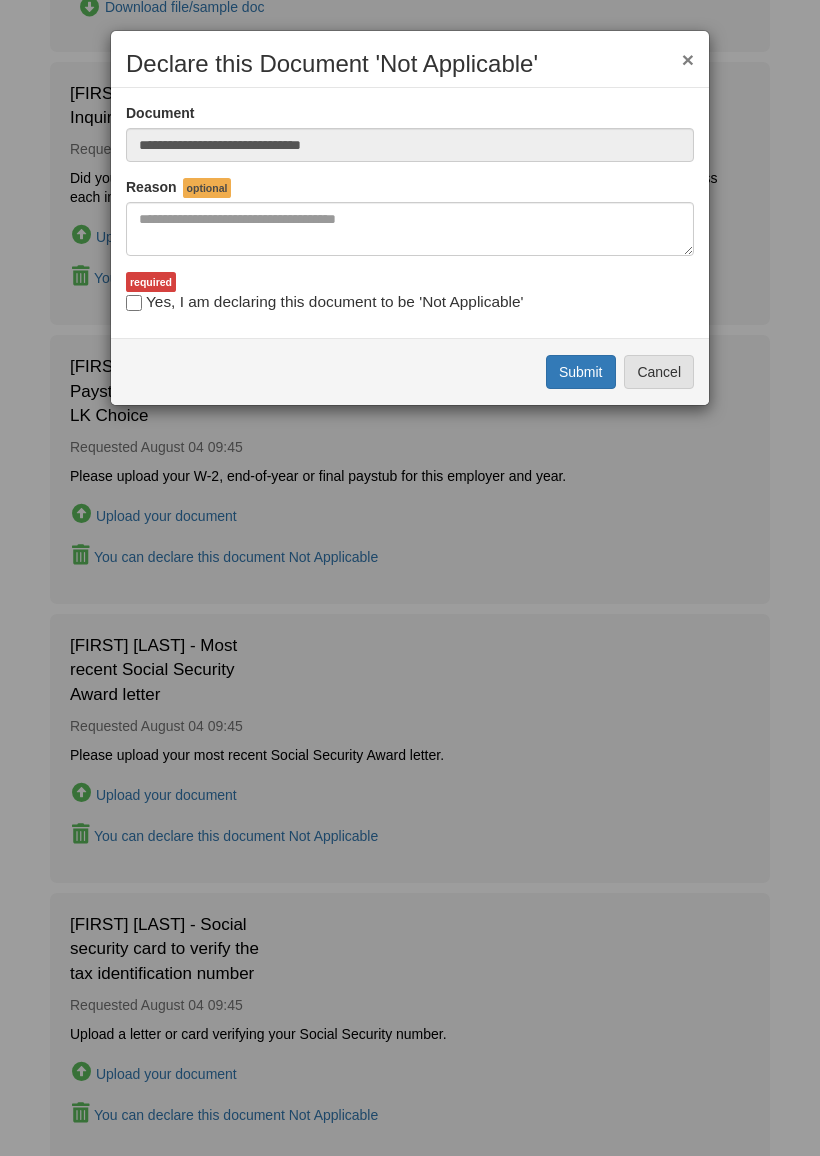 click on "**********" at bounding box center (410, 578) 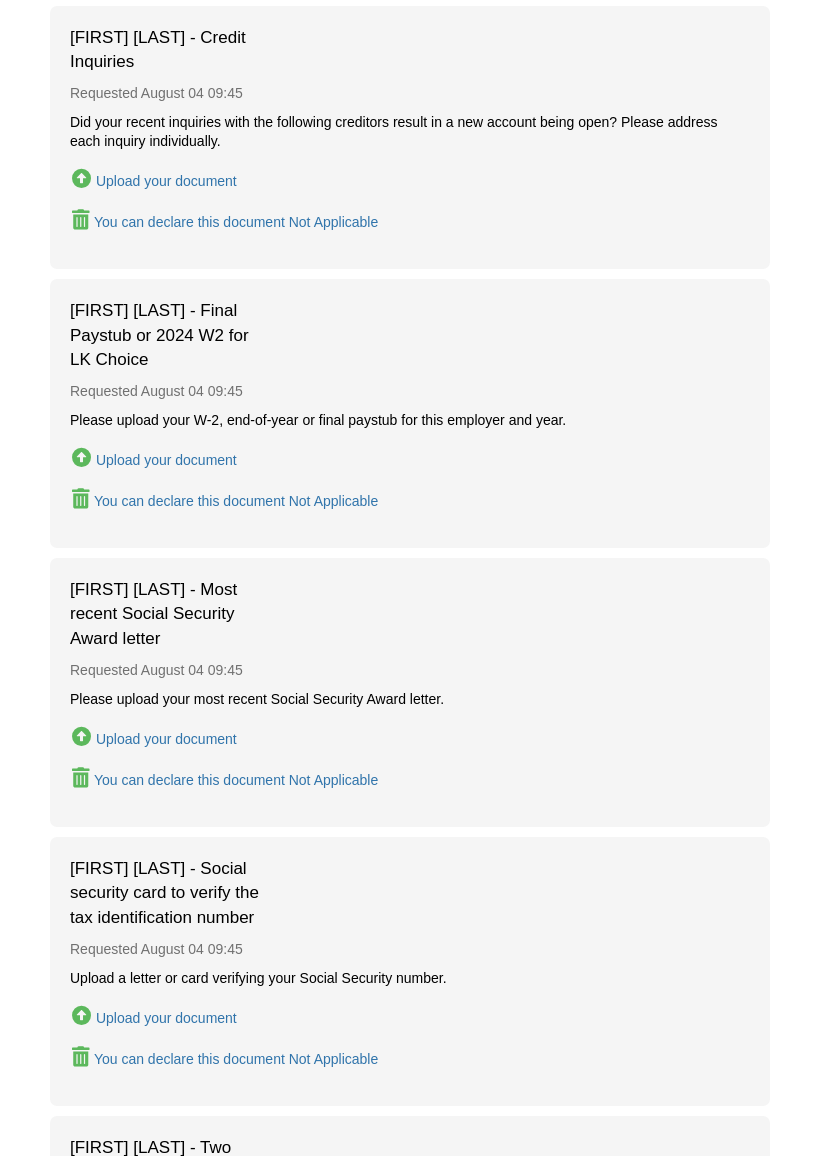 scroll, scrollTop: 596, scrollLeft: 0, axis: vertical 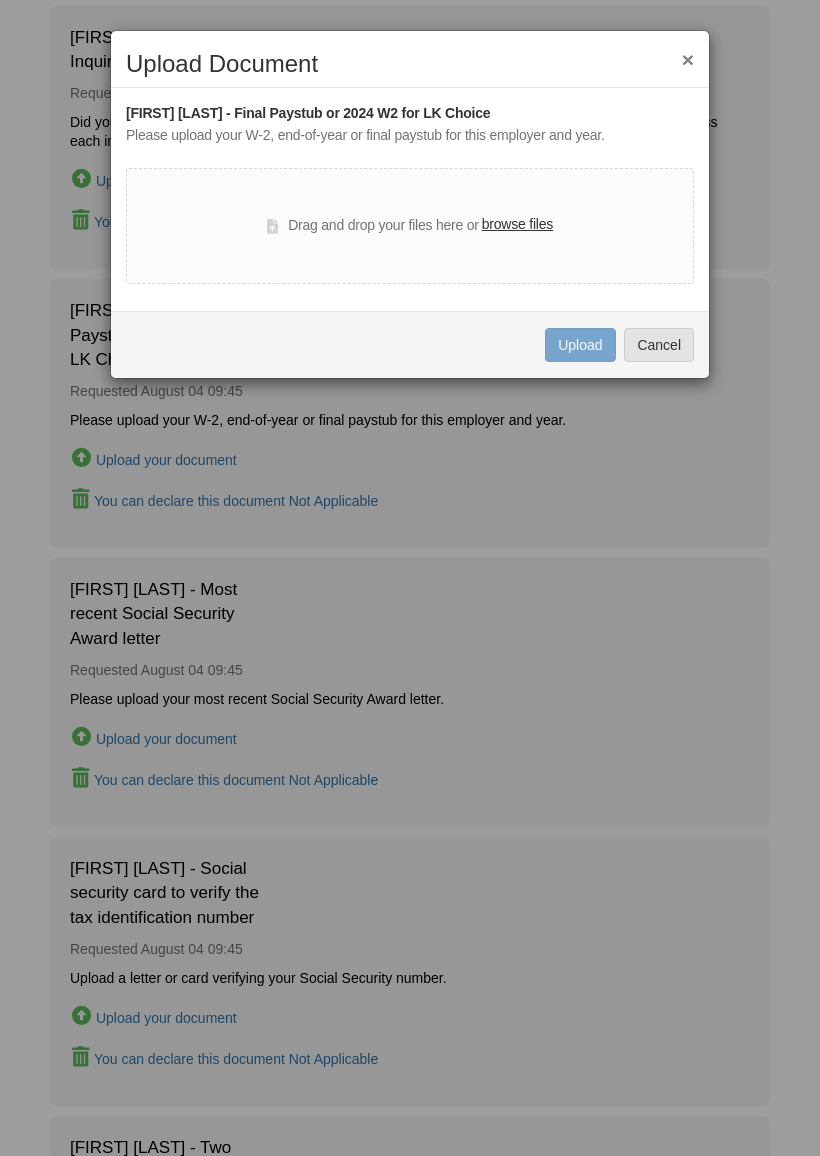 click on "×" at bounding box center [688, 59] 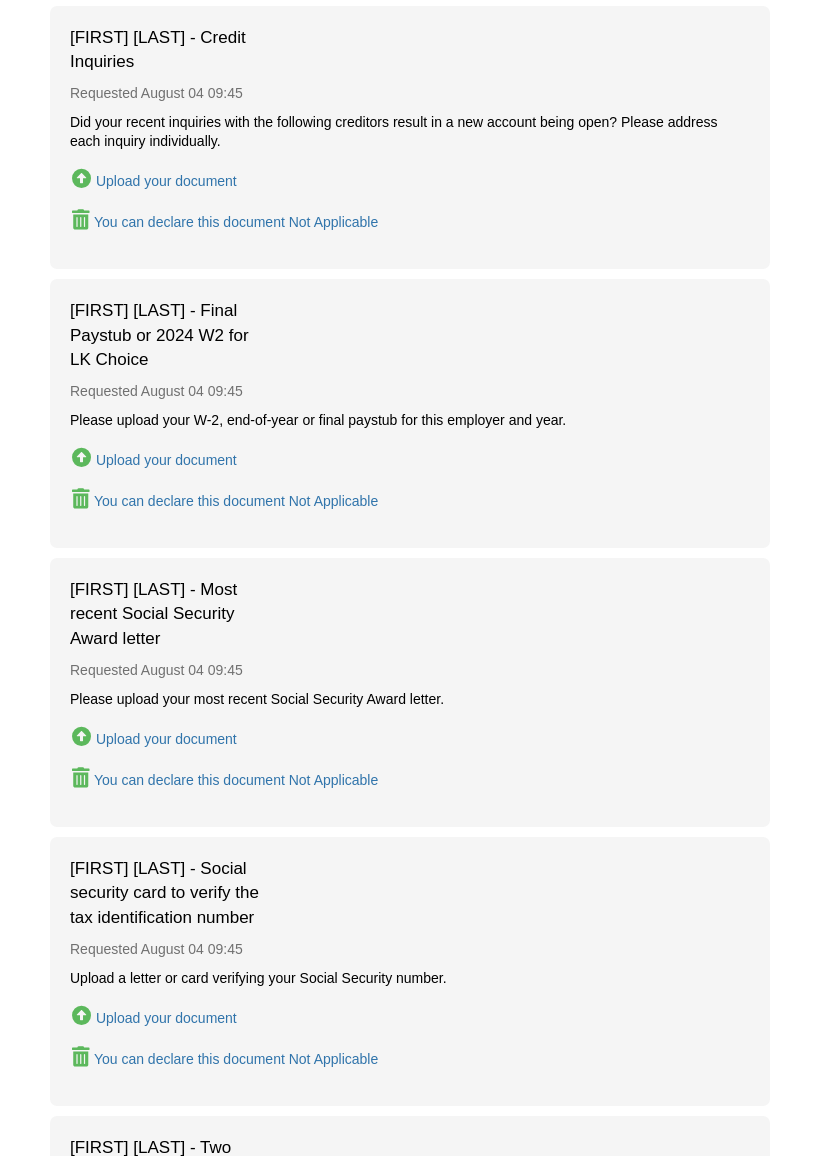 click on "Upload your document" at bounding box center (166, 1018) 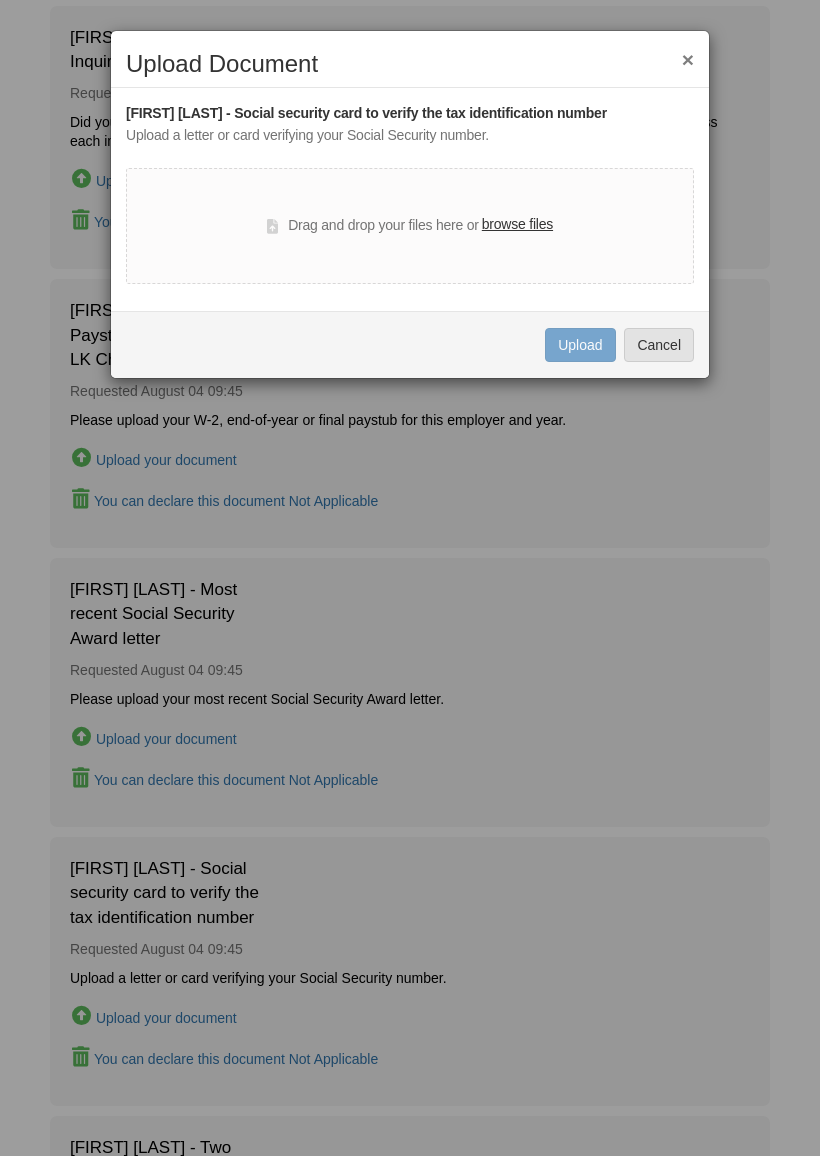 click on "Cancel" at bounding box center (659, 345) 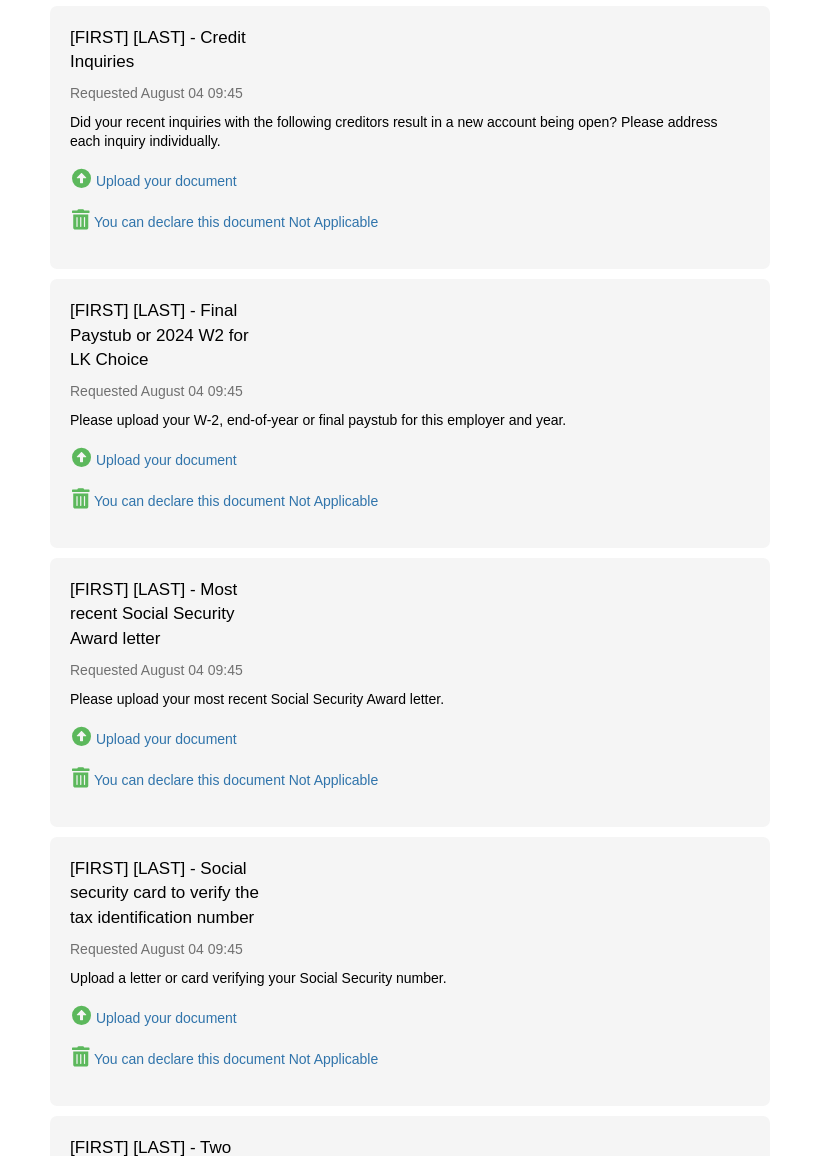 click on "Upload your document" at bounding box center (166, 739) 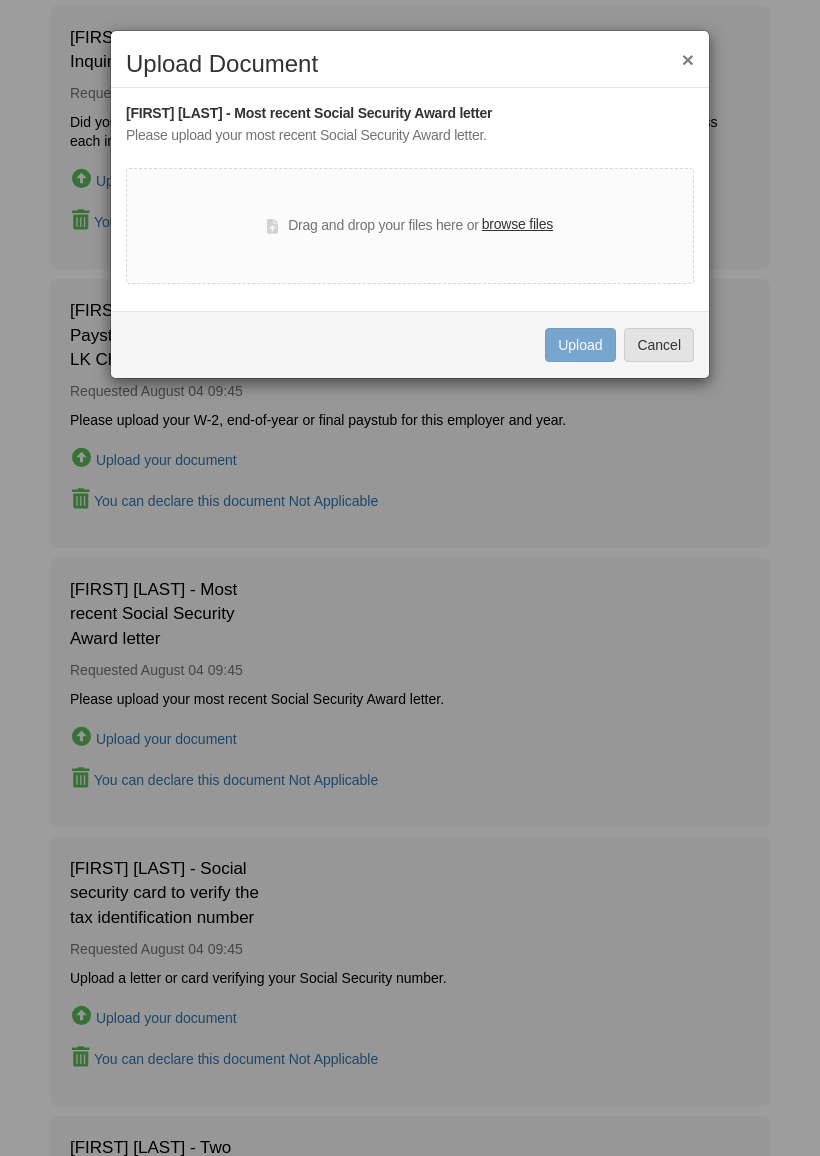 click on "Drag and drop your files here or   browse files" at bounding box center (410, 226) 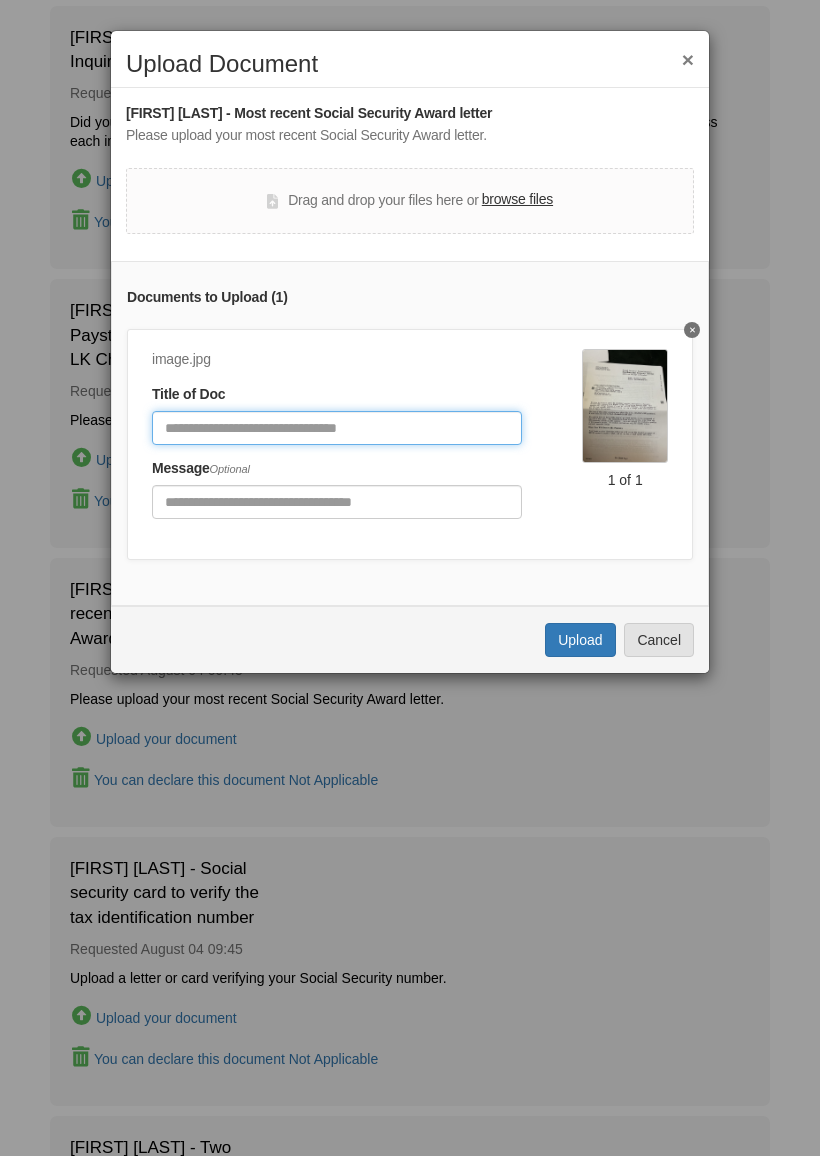 click 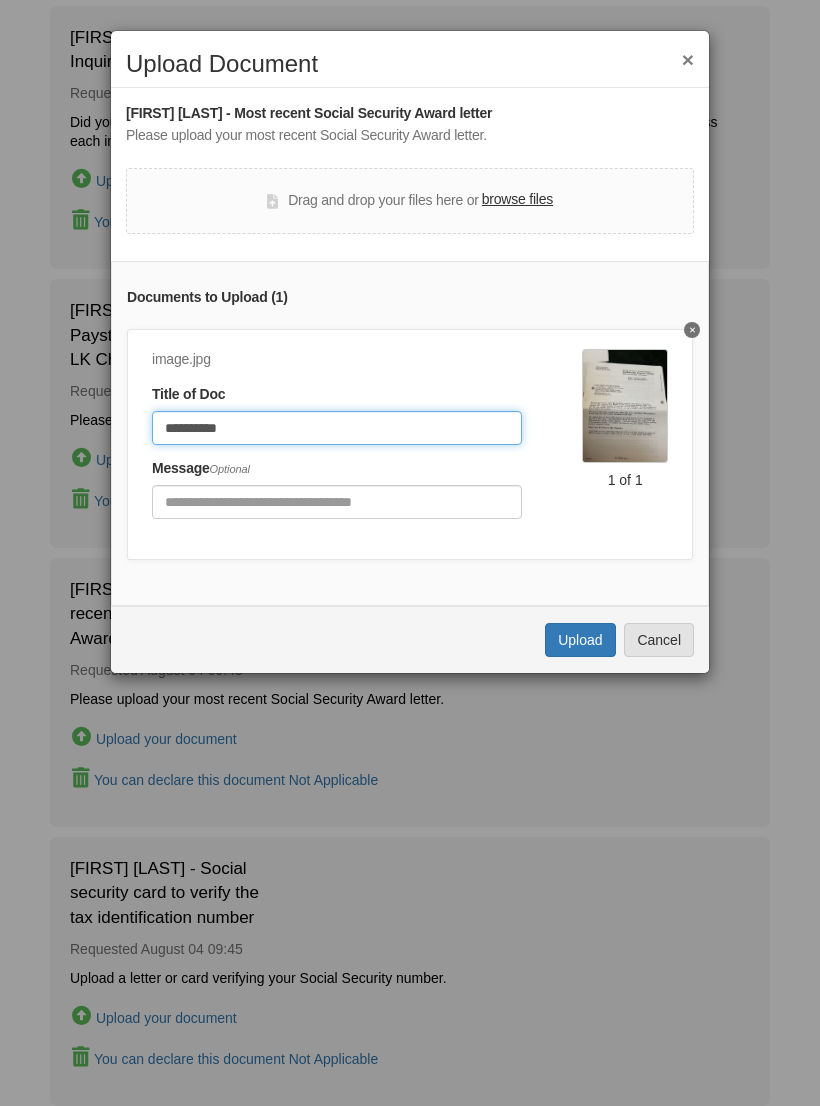 type on "**********" 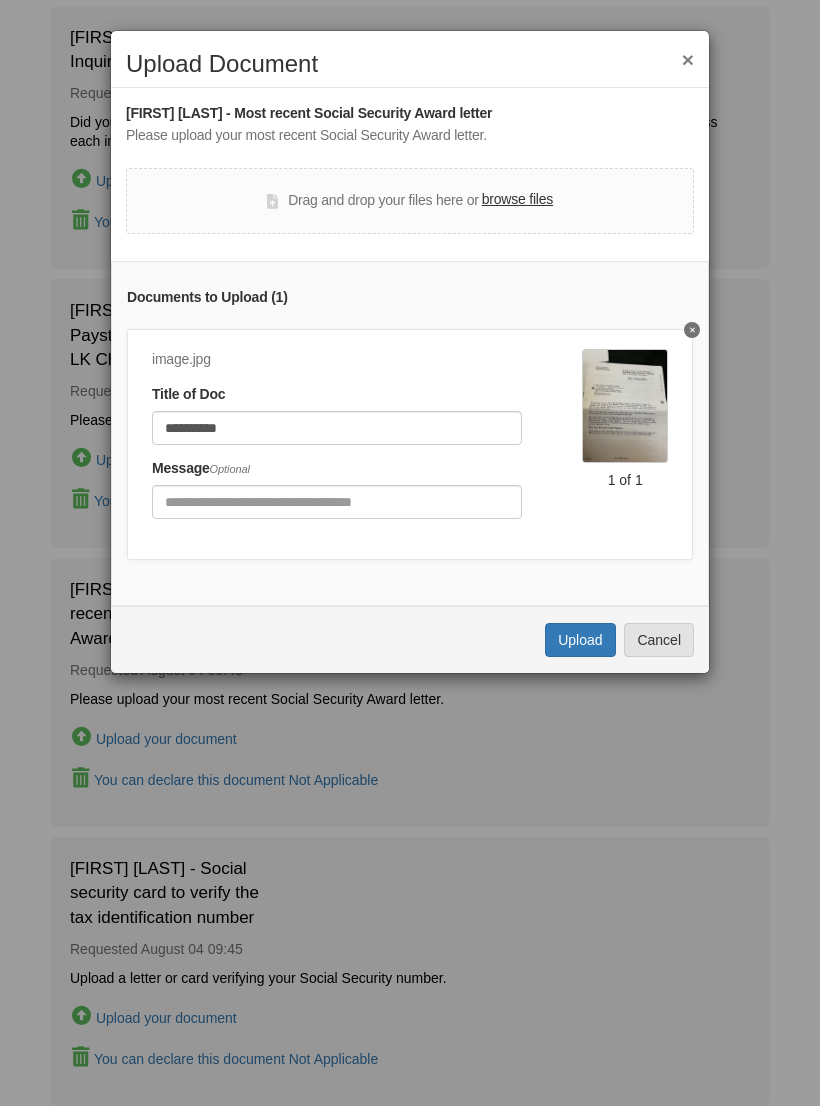 click on "Upload" at bounding box center [580, 640] 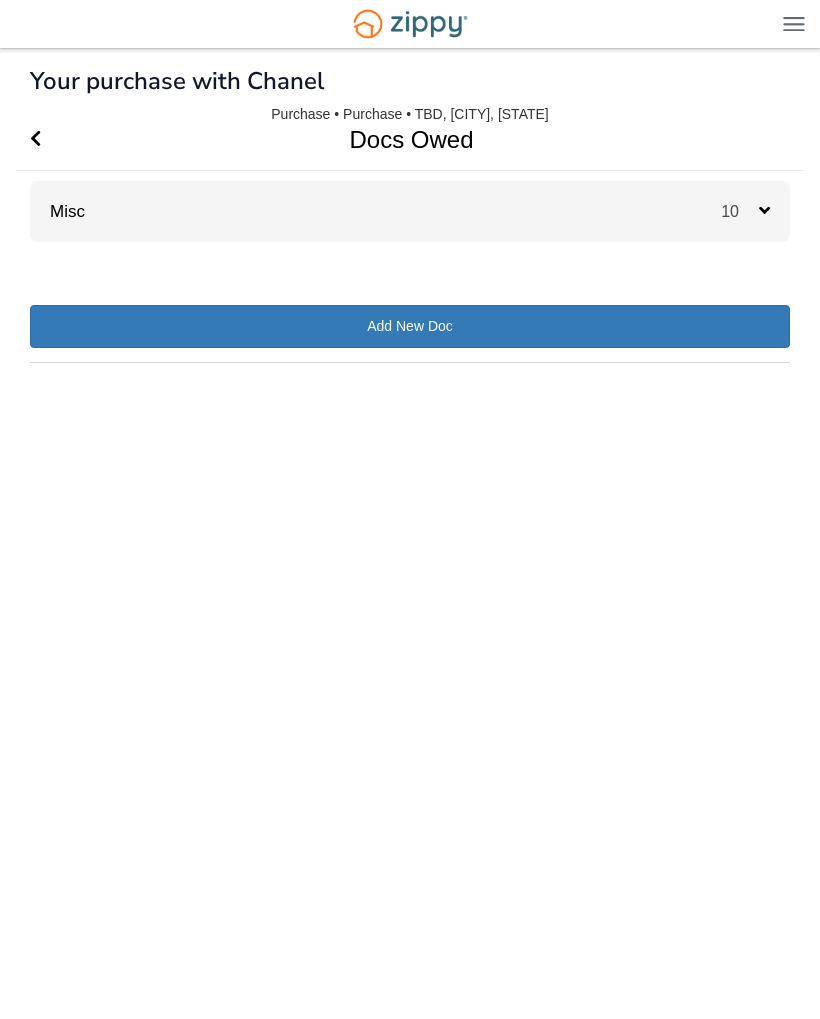 scroll, scrollTop: 0, scrollLeft: 0, axis: both 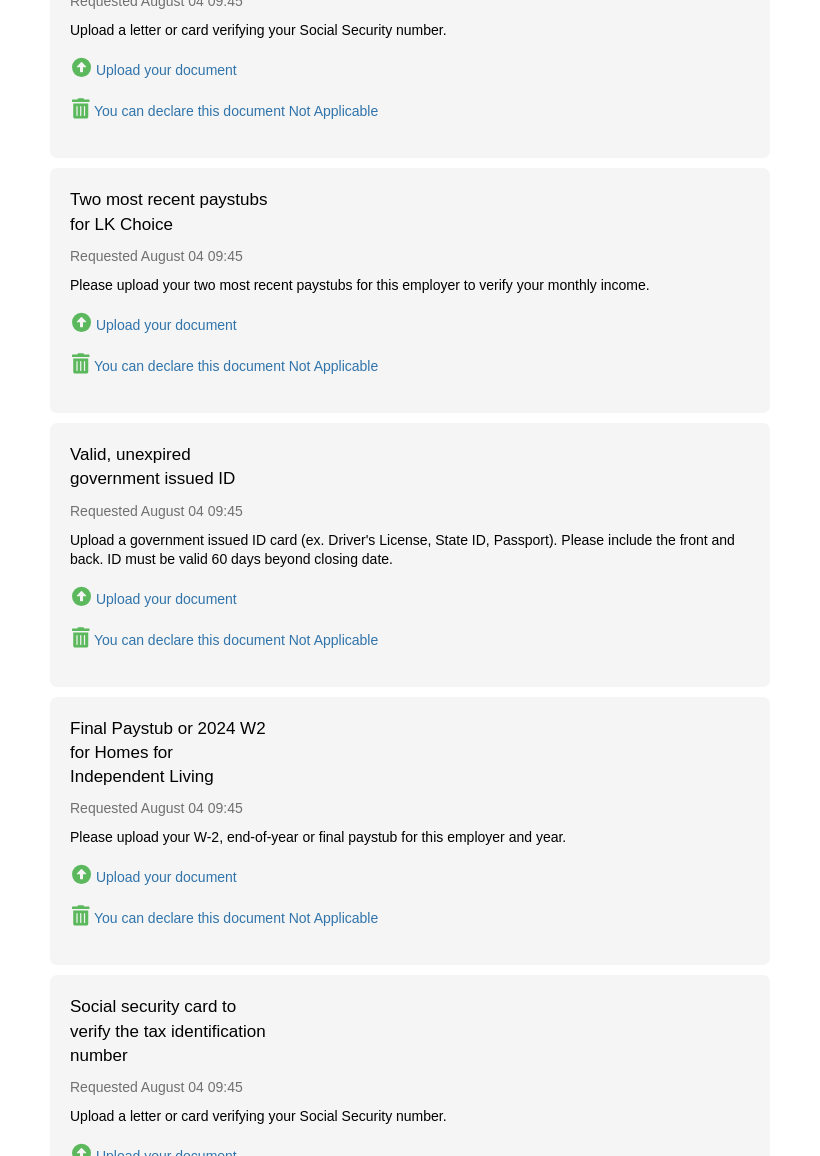 click on "Chanel Colson - Two most recent paystubs for LK Choice
Requested August 04 09:45
Please upload your two most recent paystubs for this employer to verify your monthly income.
Upload your document
You can declare this document Not Applicable" at bounding box center (410, 290) 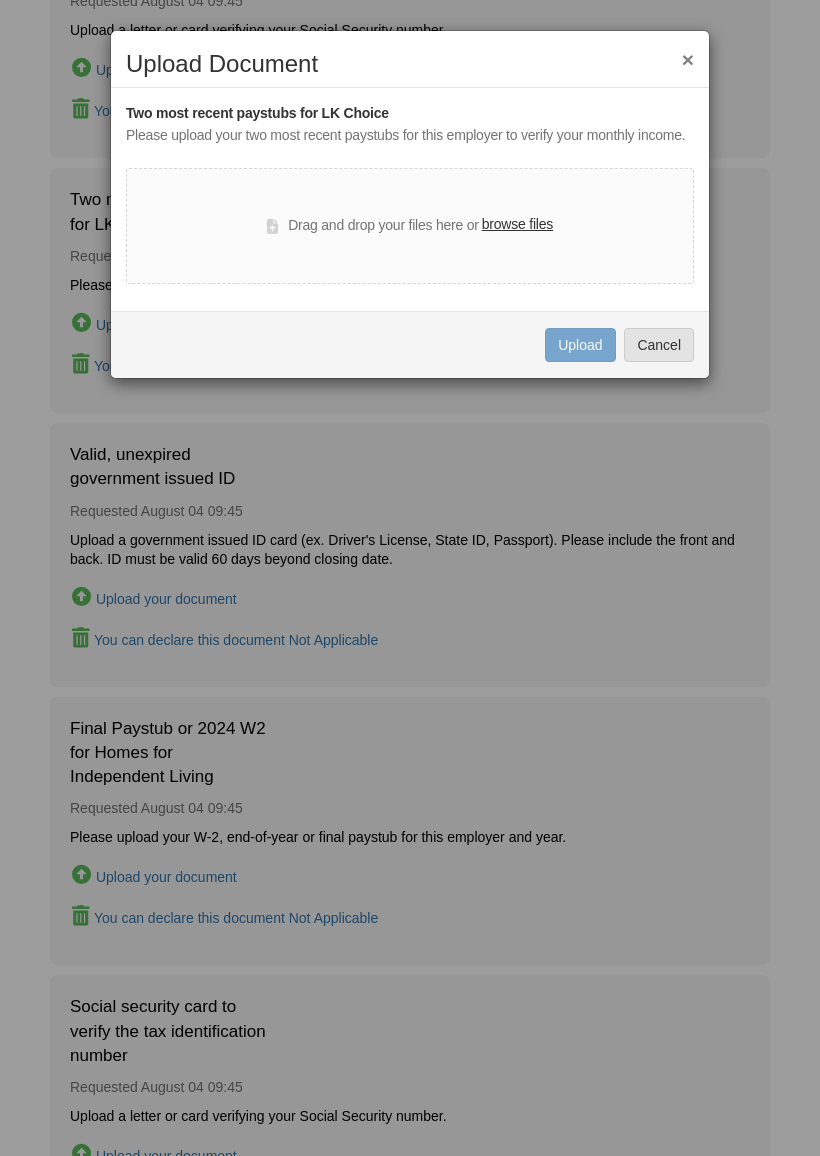 click on "browse files" at bounding box center (517, 225) 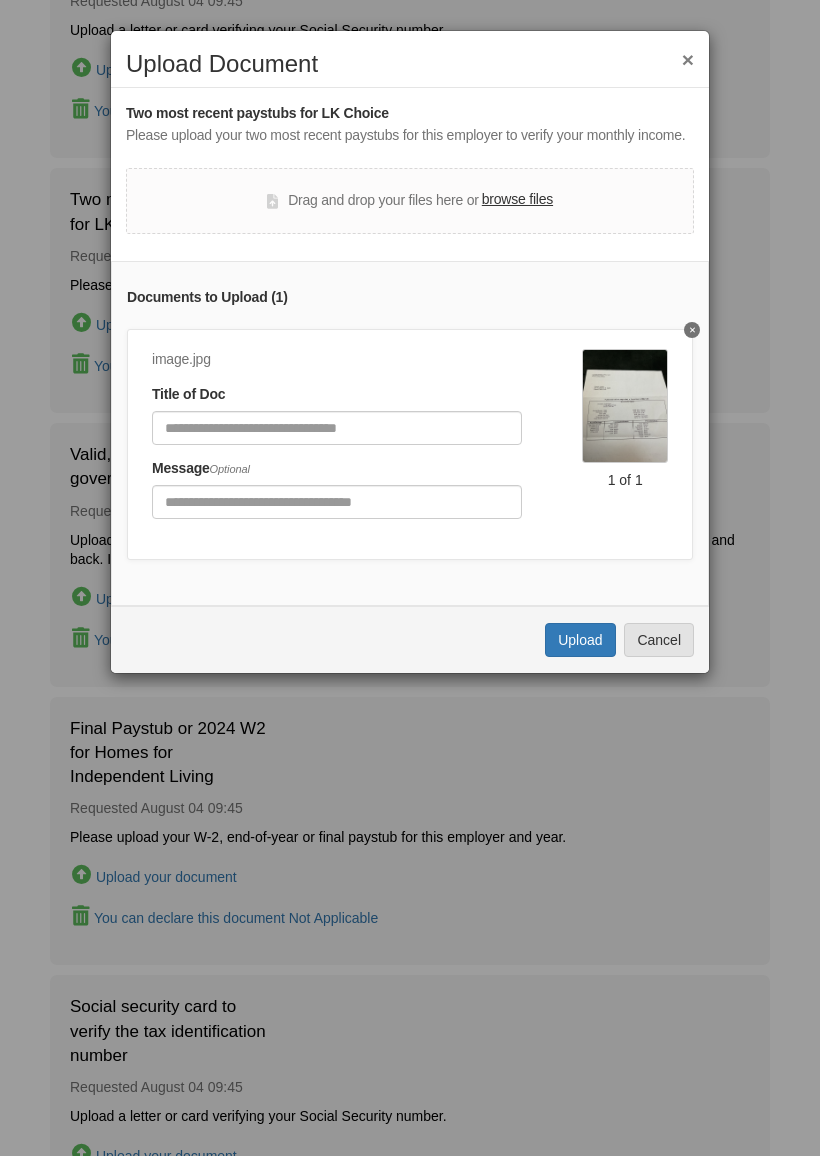 click on "Upload" at bounding box center (580, 640) 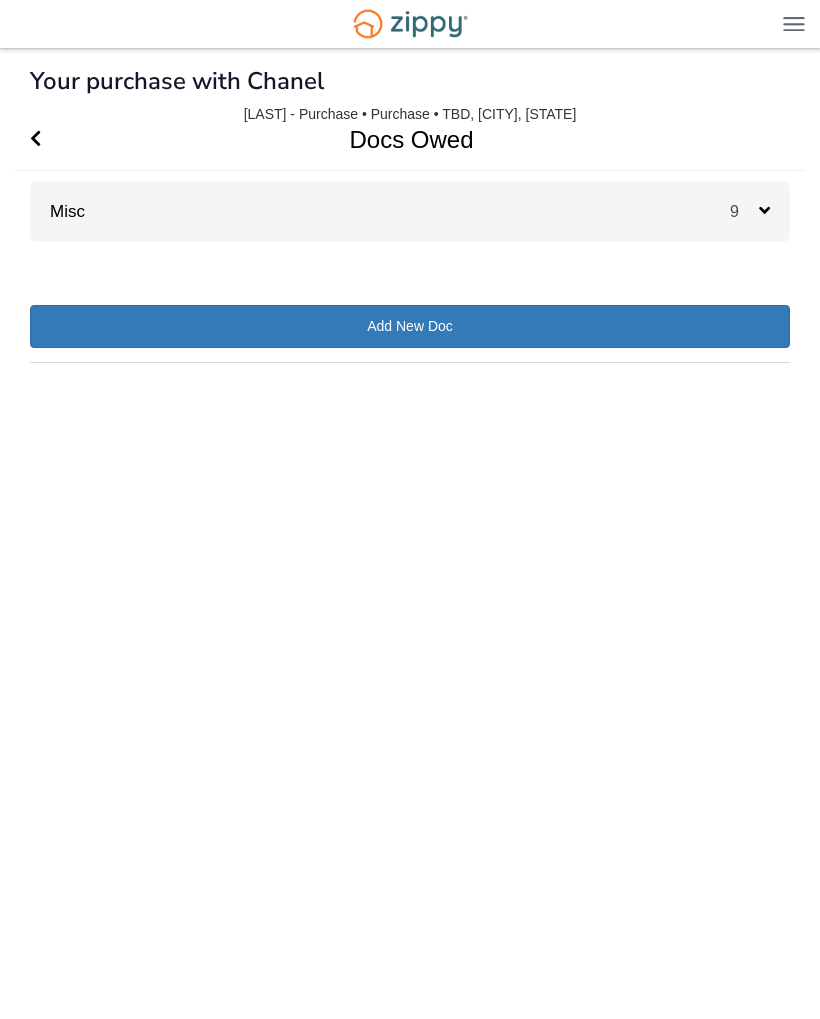 scroll, scrollTop: 0, scrollLeft: 0, axis: both 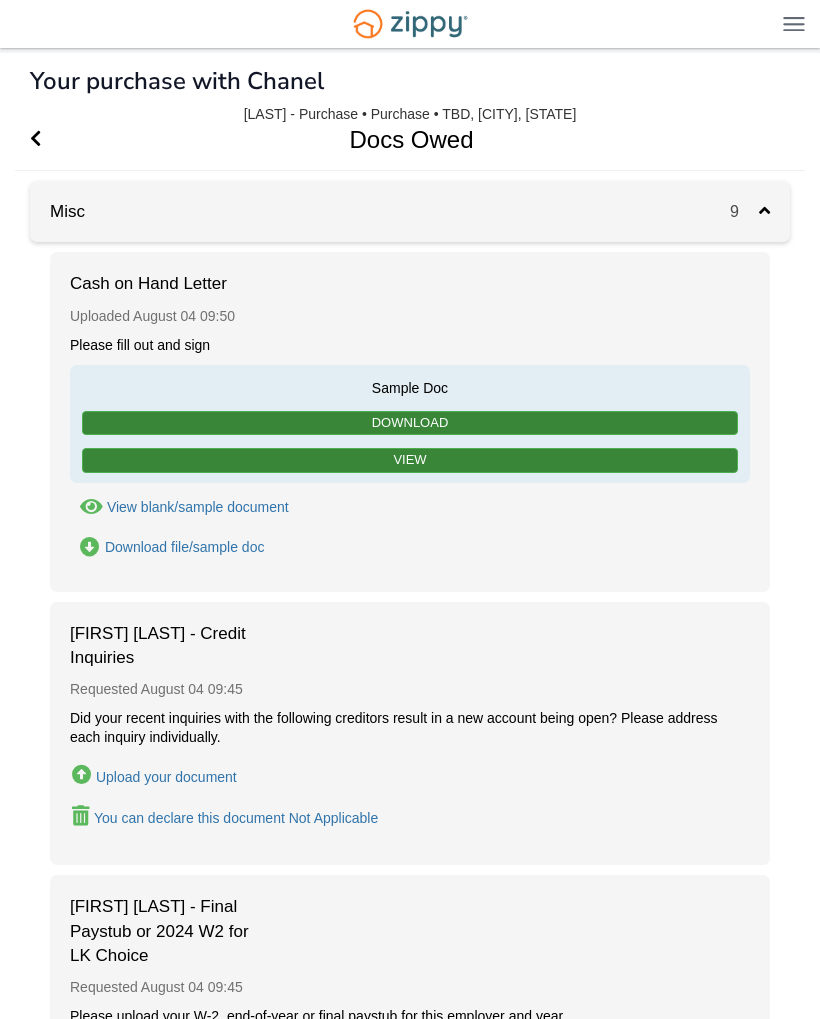 click at bounding box center (35, 139) 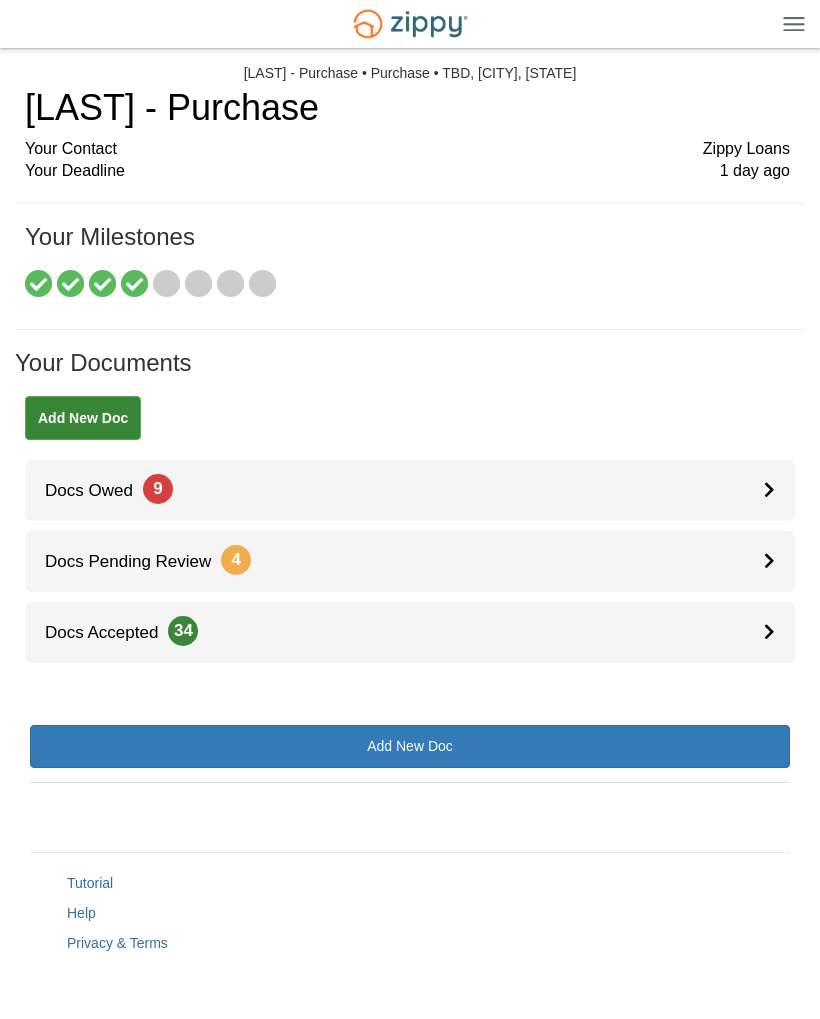 scroll, scrollTop: 0, scrollLeft: 0, axis: both 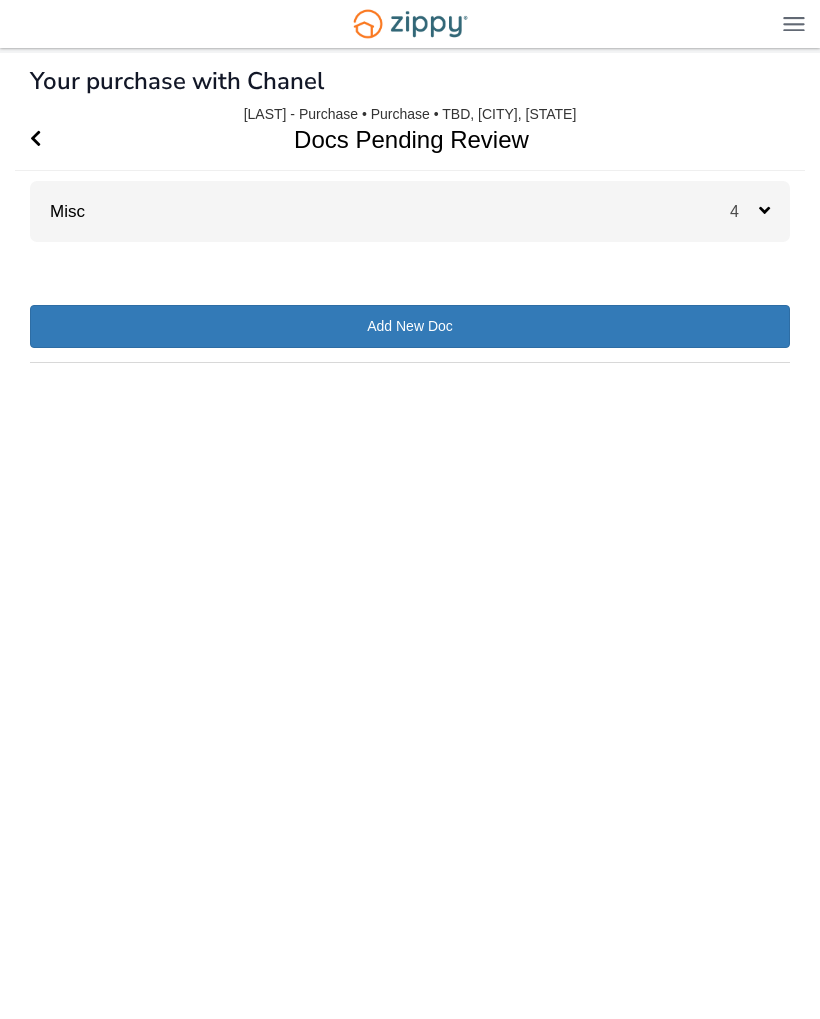 click on "4" at bounding box center [744, 211] 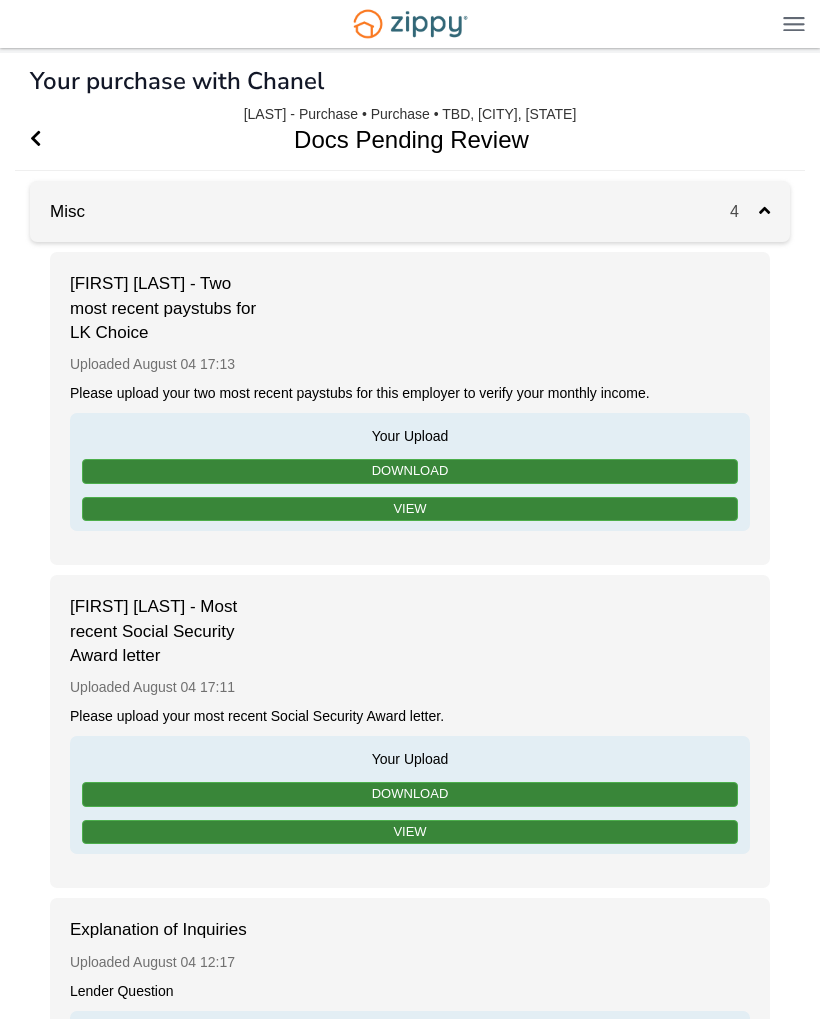 scroll, scrollTop: 17, scrollLeft: 0, axis: vertical 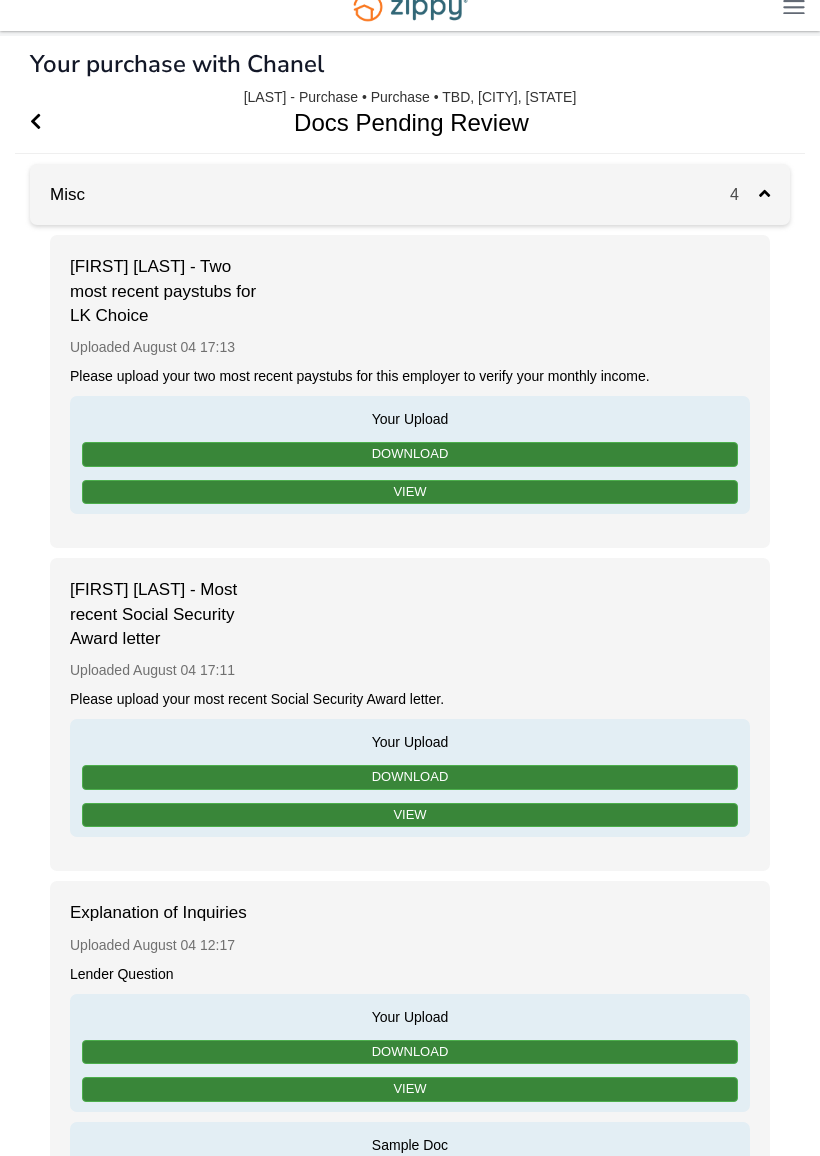 click on "[FIRST] [LAST] - Two most recent paystubs for LK Choice
Uploaded August 04 17:13
Please upload your two most recent paystubs for this employer to verify your monthly income.
Your Upload
Download
View" at bounding box center [410, 391] 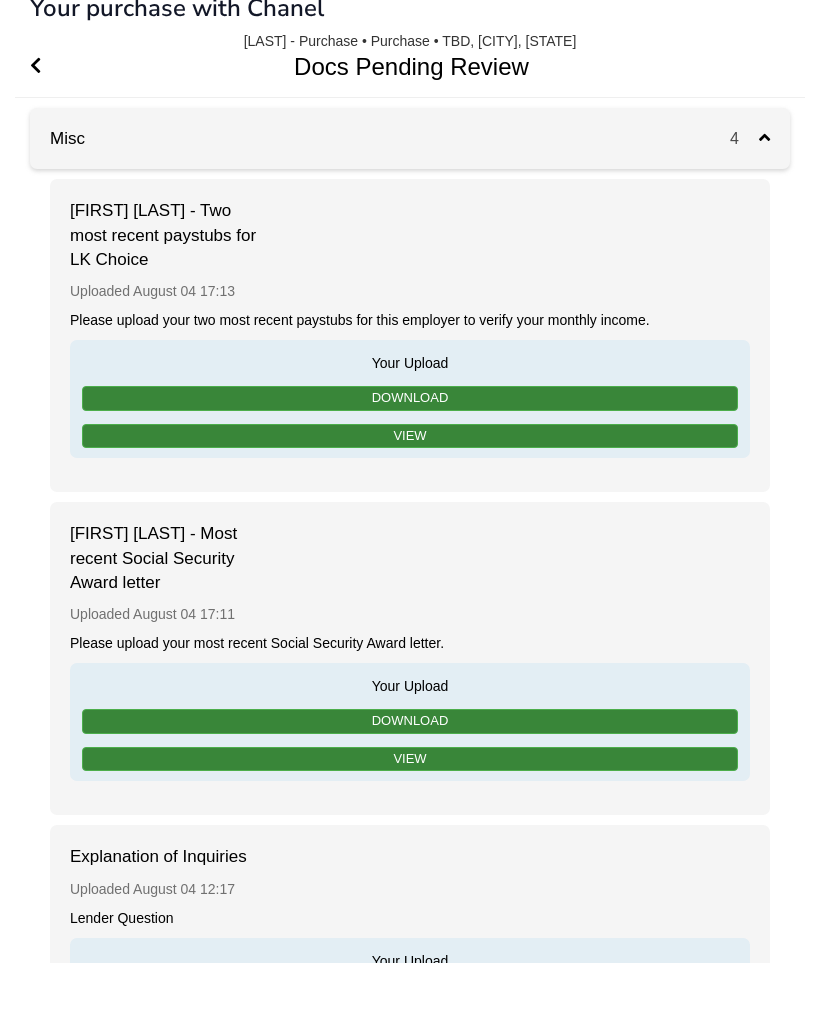scroll, scrollTop: 73, scrollLeft: 0, axis: vertical 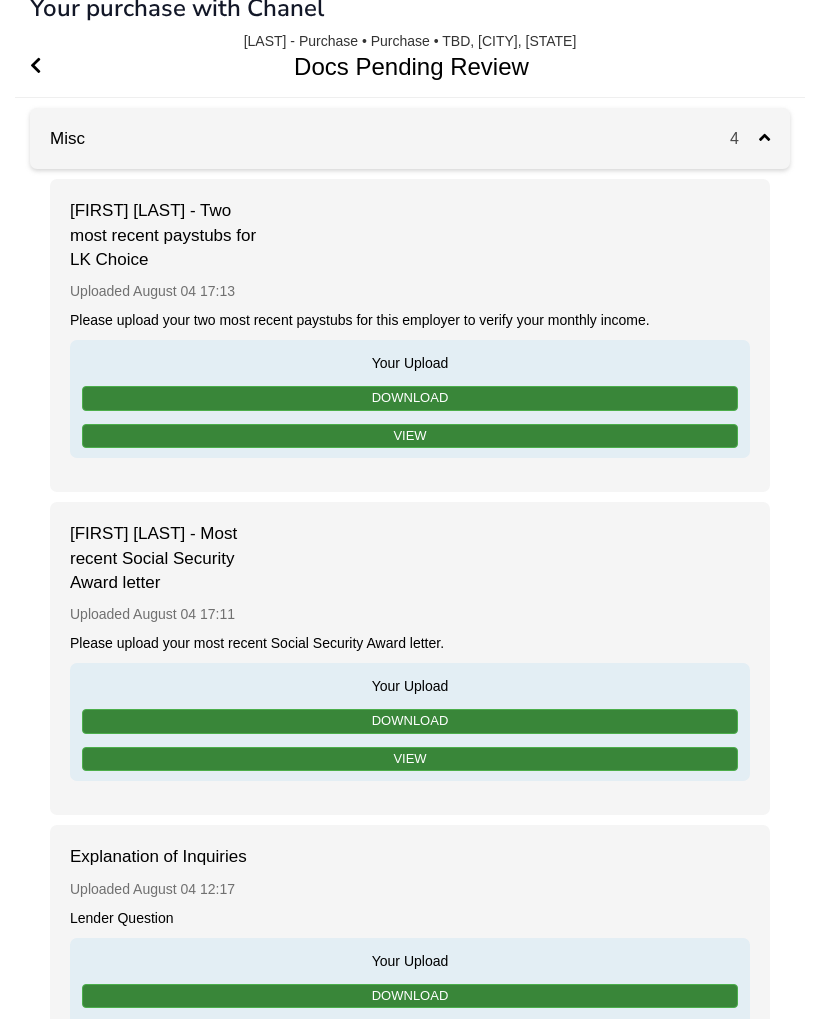 click on "Download" at bounding box center (410, 398) 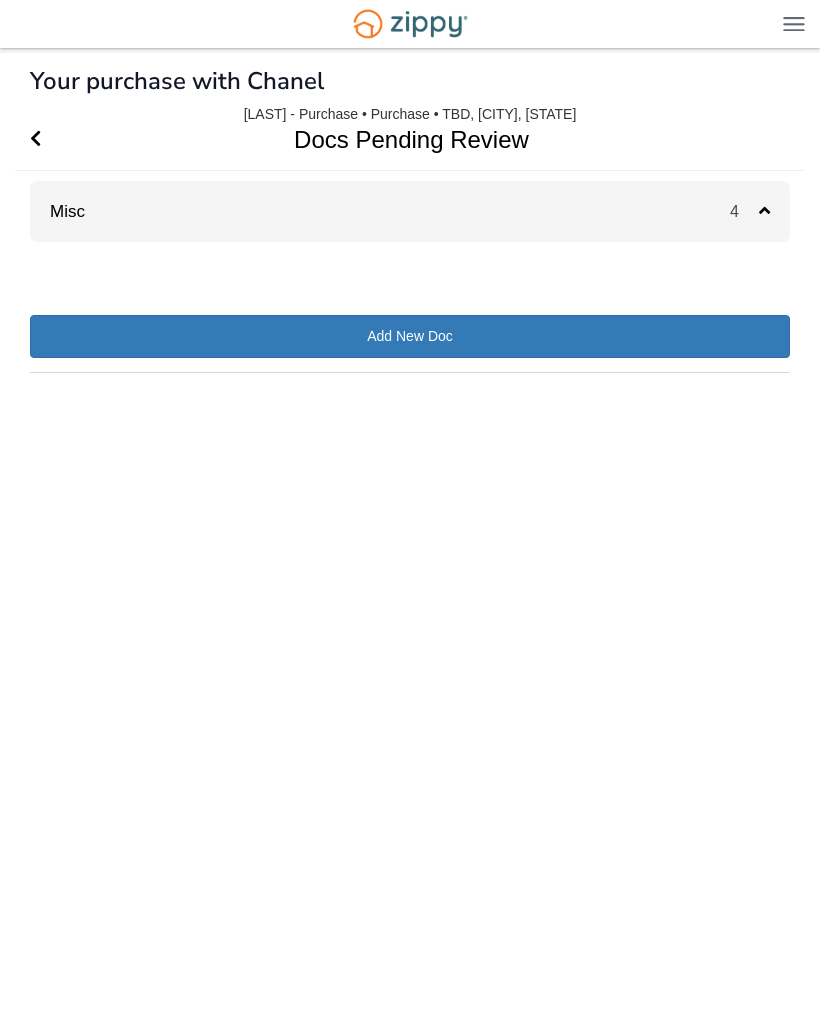 scroll, scrollTop: 0, scrollLeft: 0, axis: both 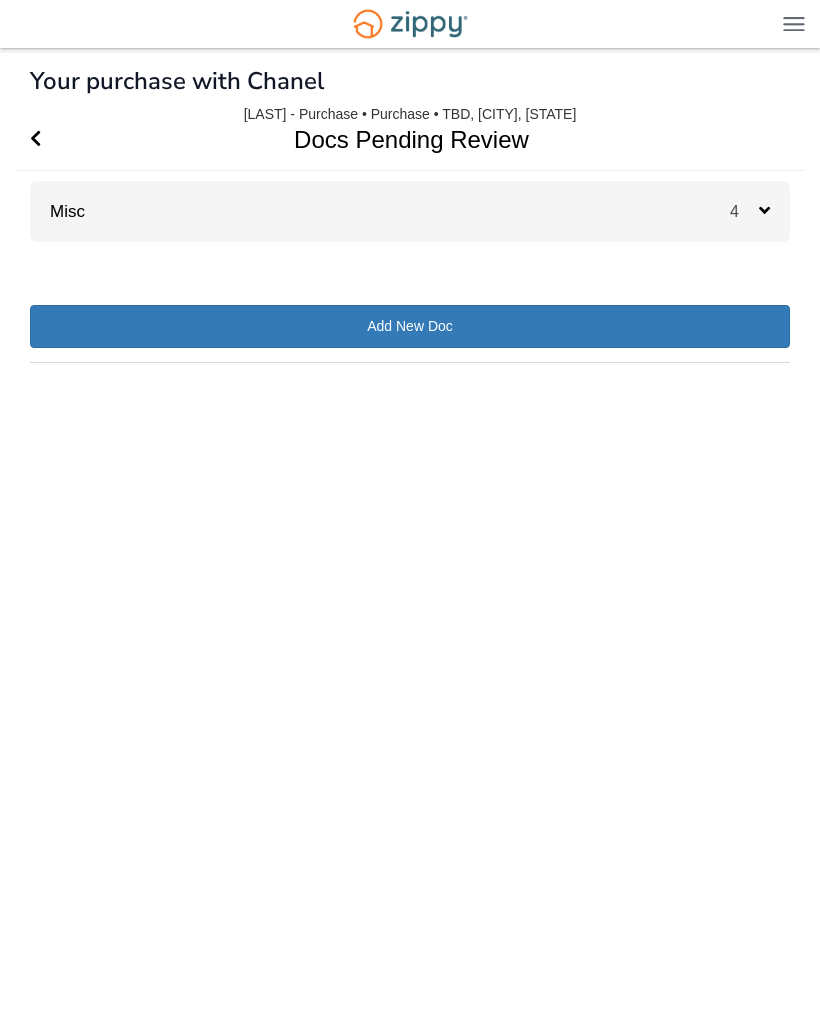 click at bounding box center [35, 139] 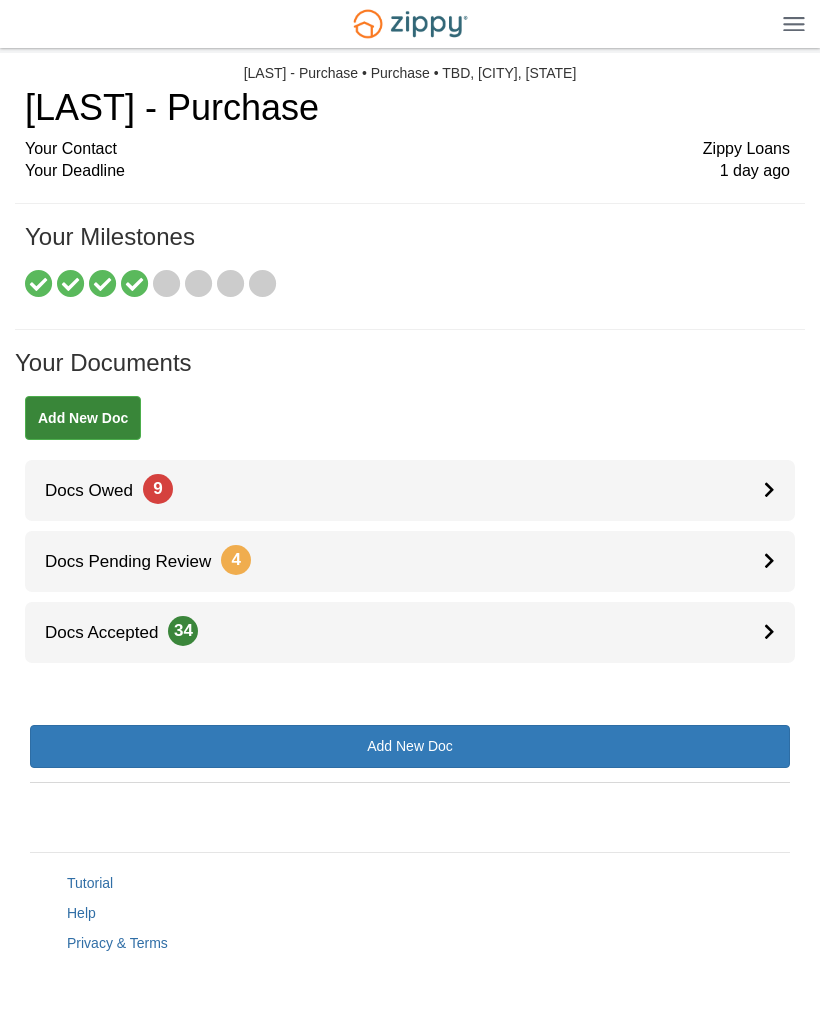 scroll, scrollTop: 0, scrollLeft: 0, axis: both 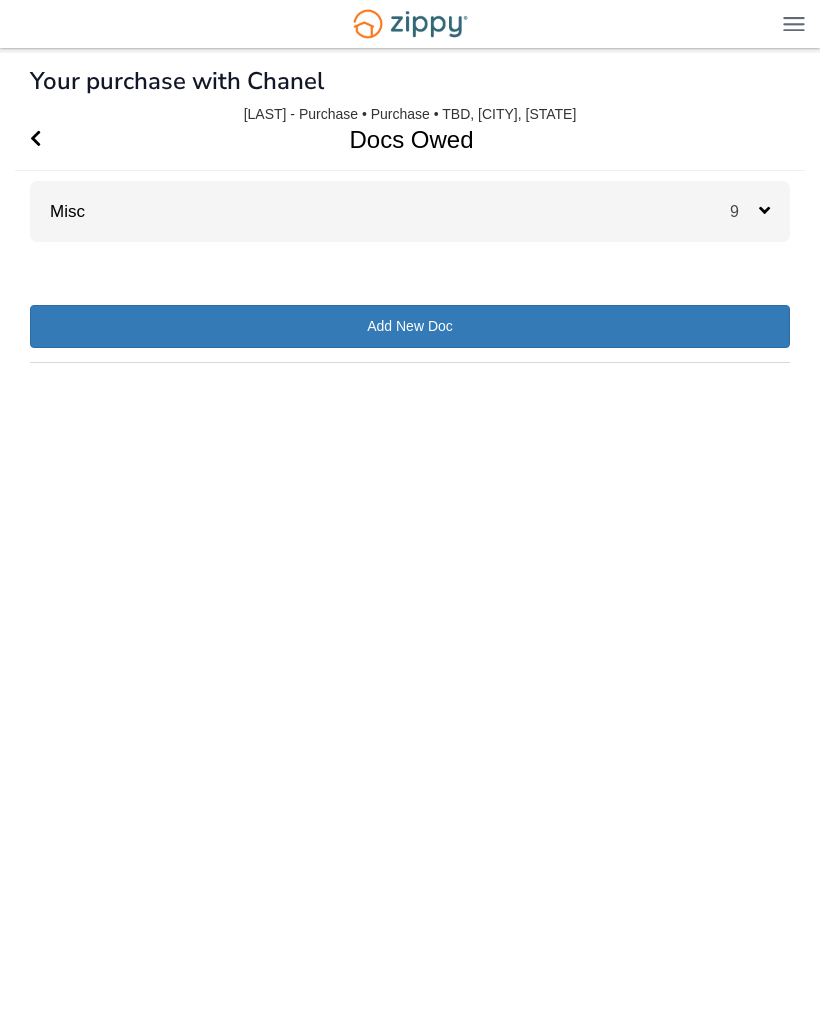 click on "9" at bounding box center (760, 211) 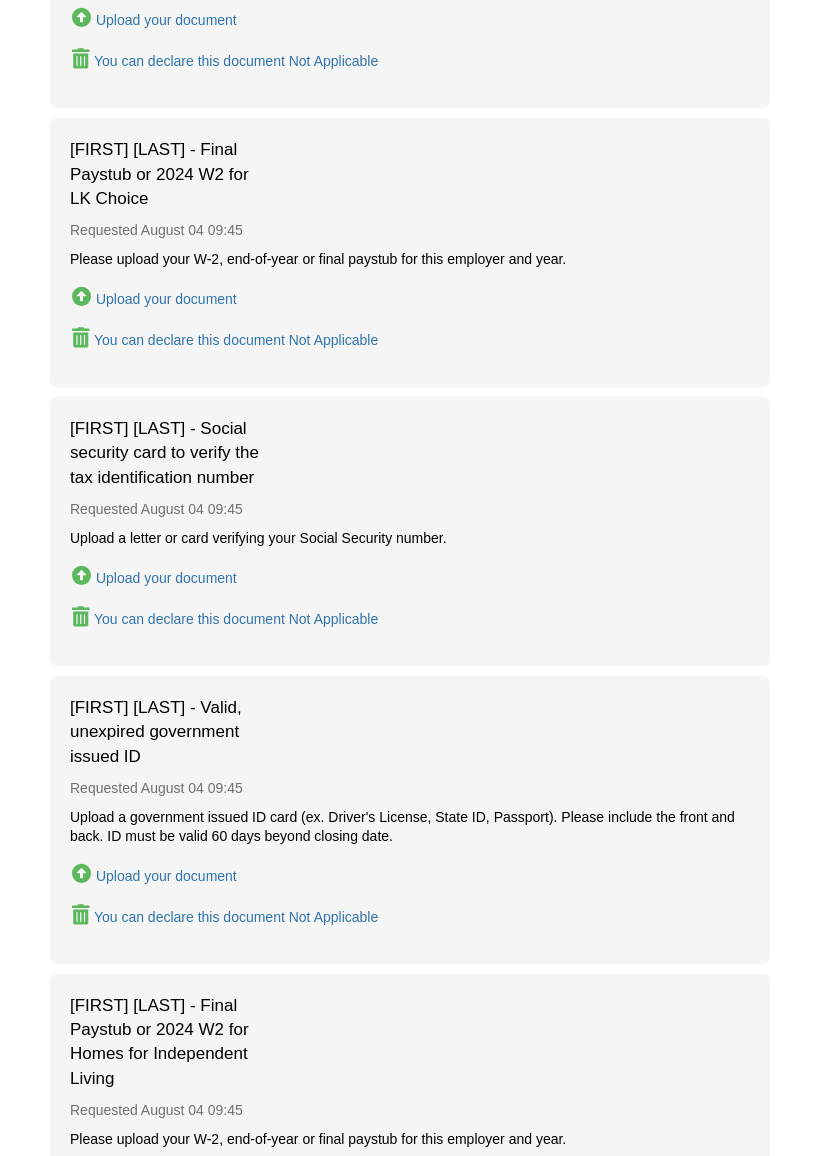 scroll, scrollTop: 761, scrollLeft: 0, axis: vertical 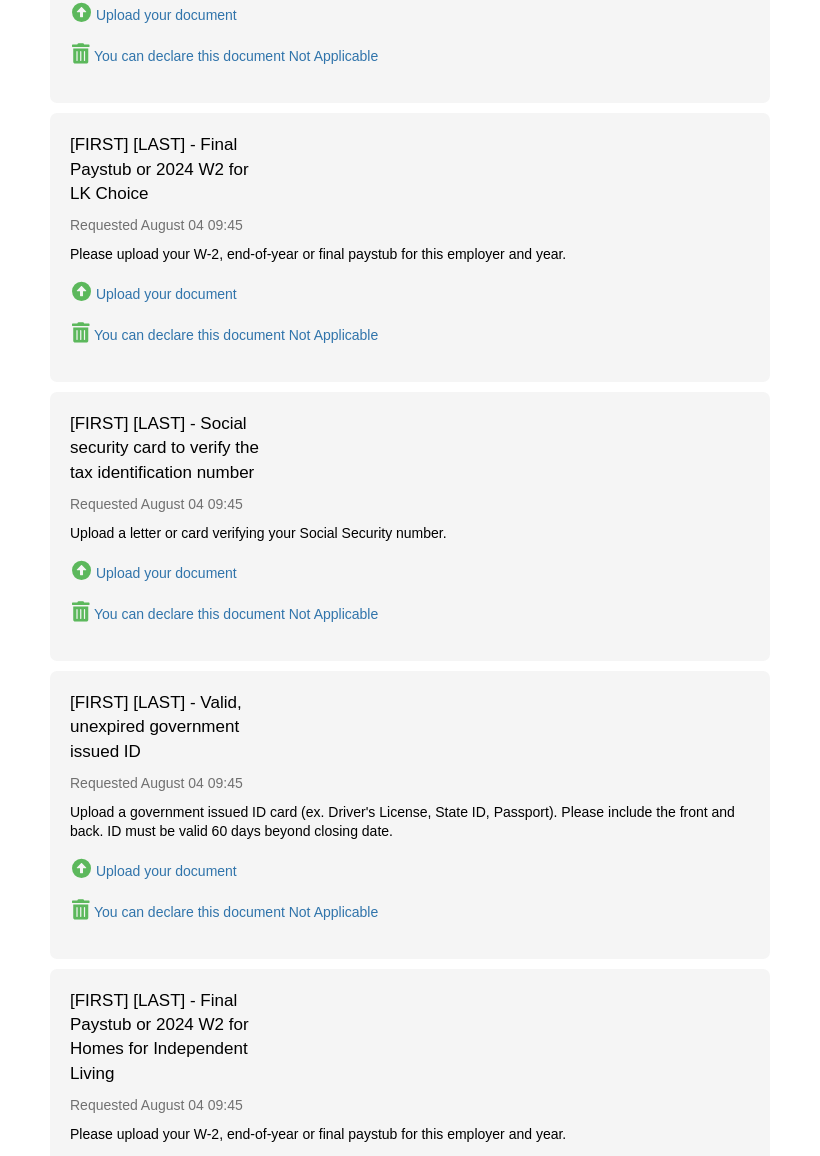 click on "Upload your document" at bounding box center [154, 572] 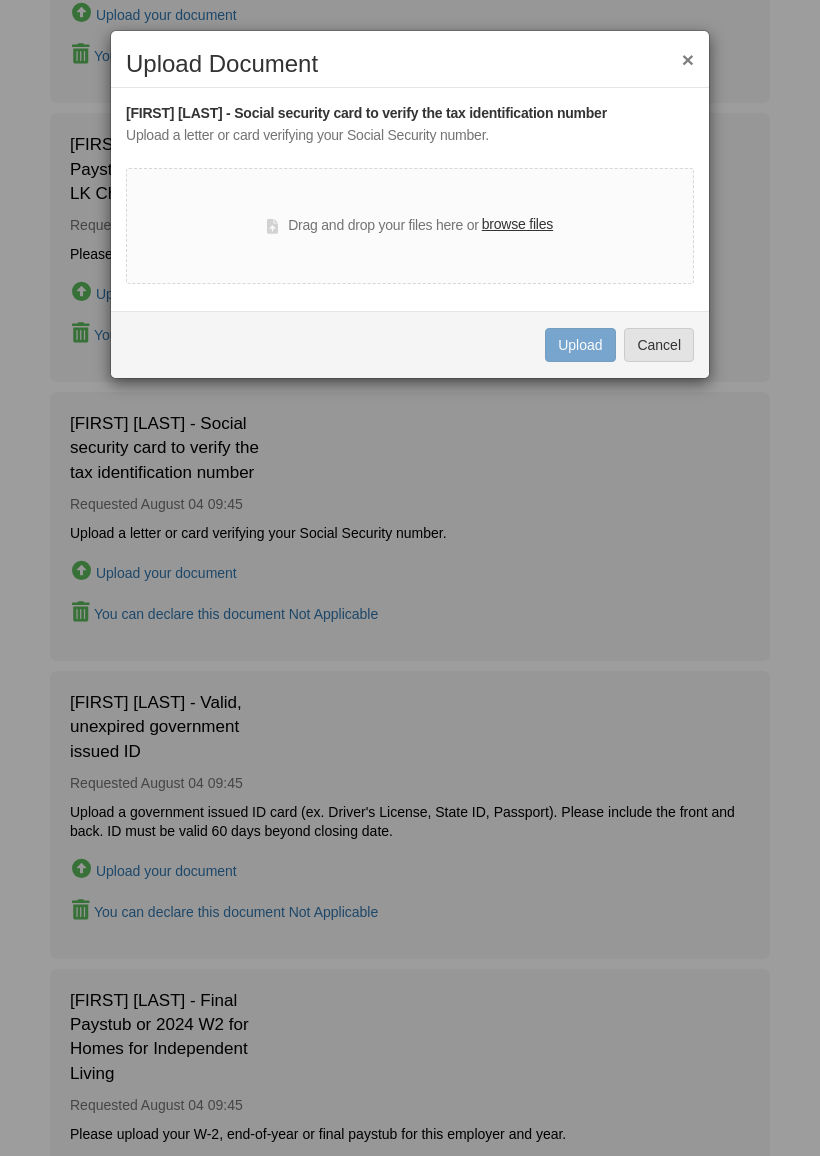 click on "Drag and drop your files here or   browse files" at bounding box center (410, 226) 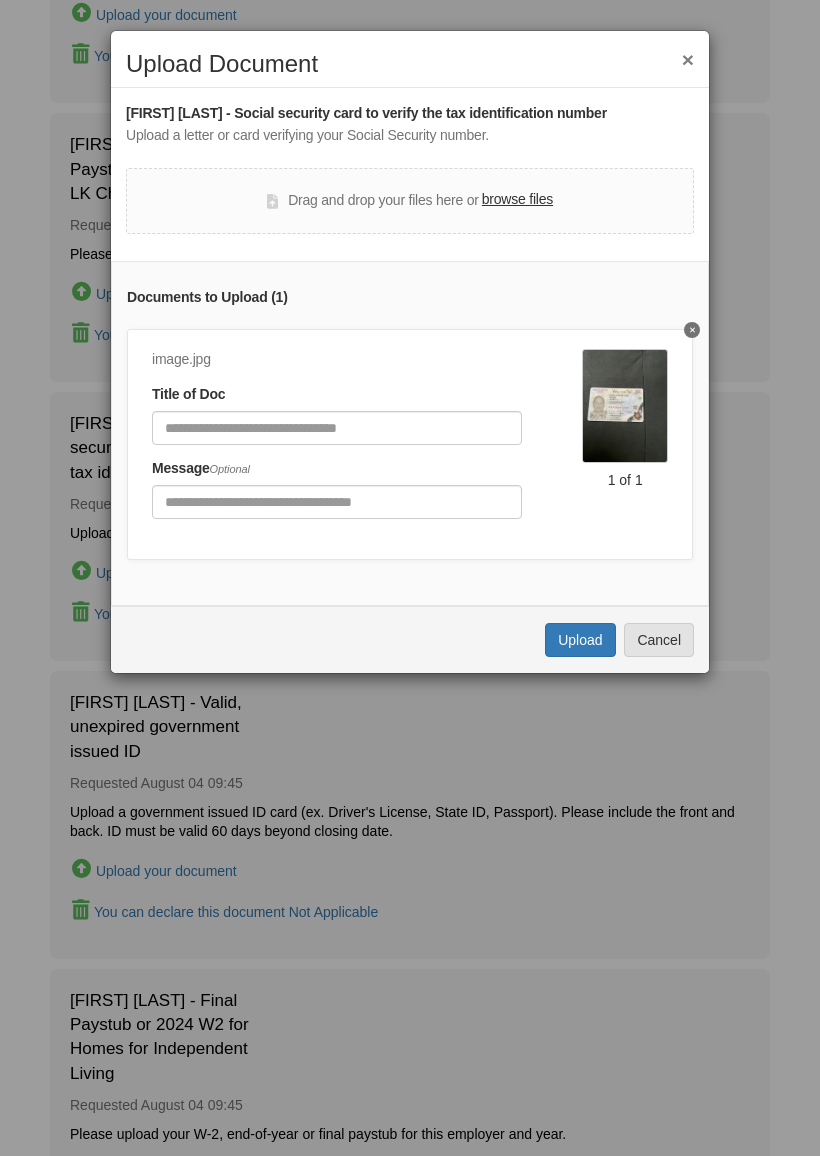 click on "Upload" at bounding box center [580, 640] 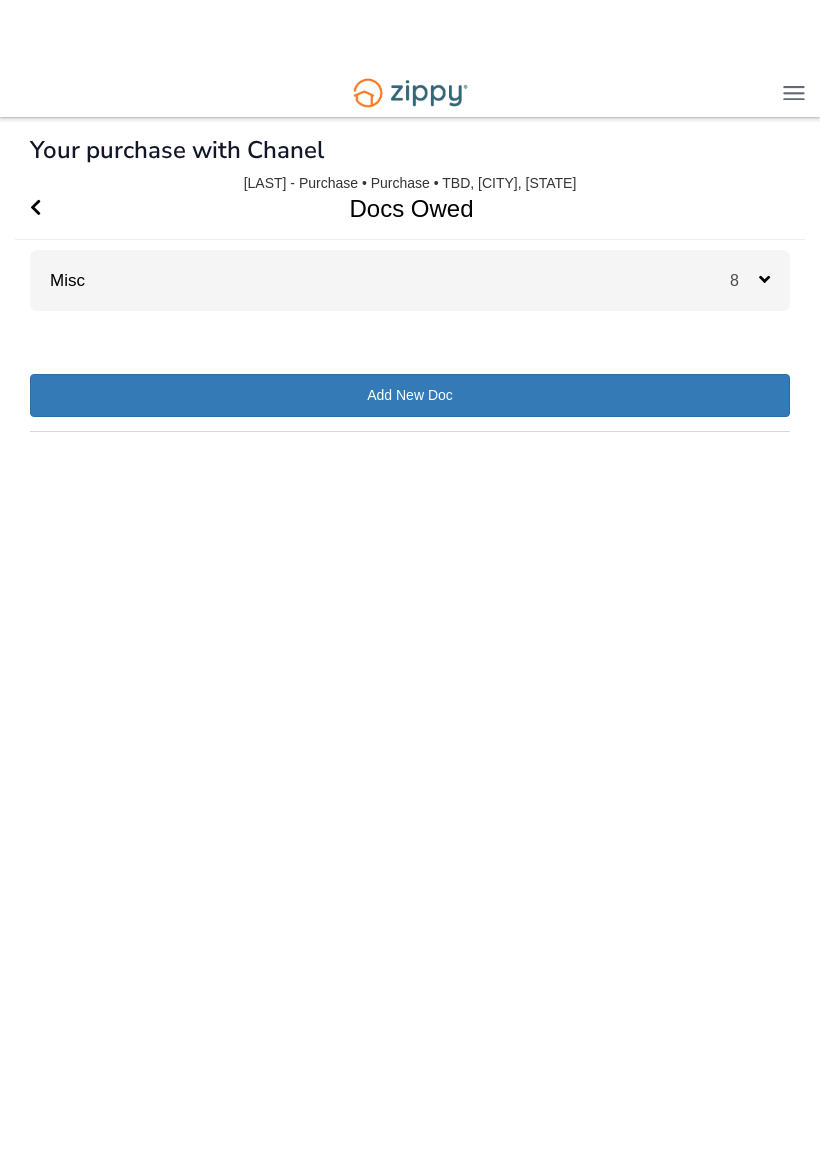 scroll, scrollTop: 0, scrollLeft: 0, axis: both 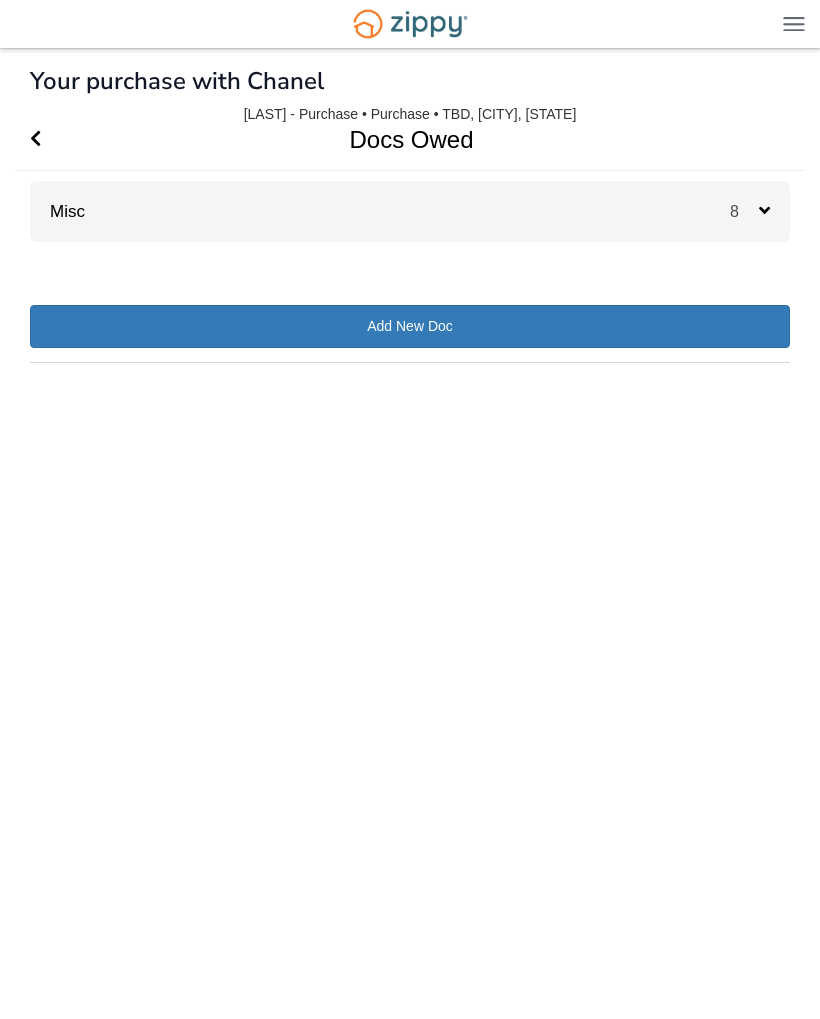 click on "Docs Owed" at bounding box center [398, 139] 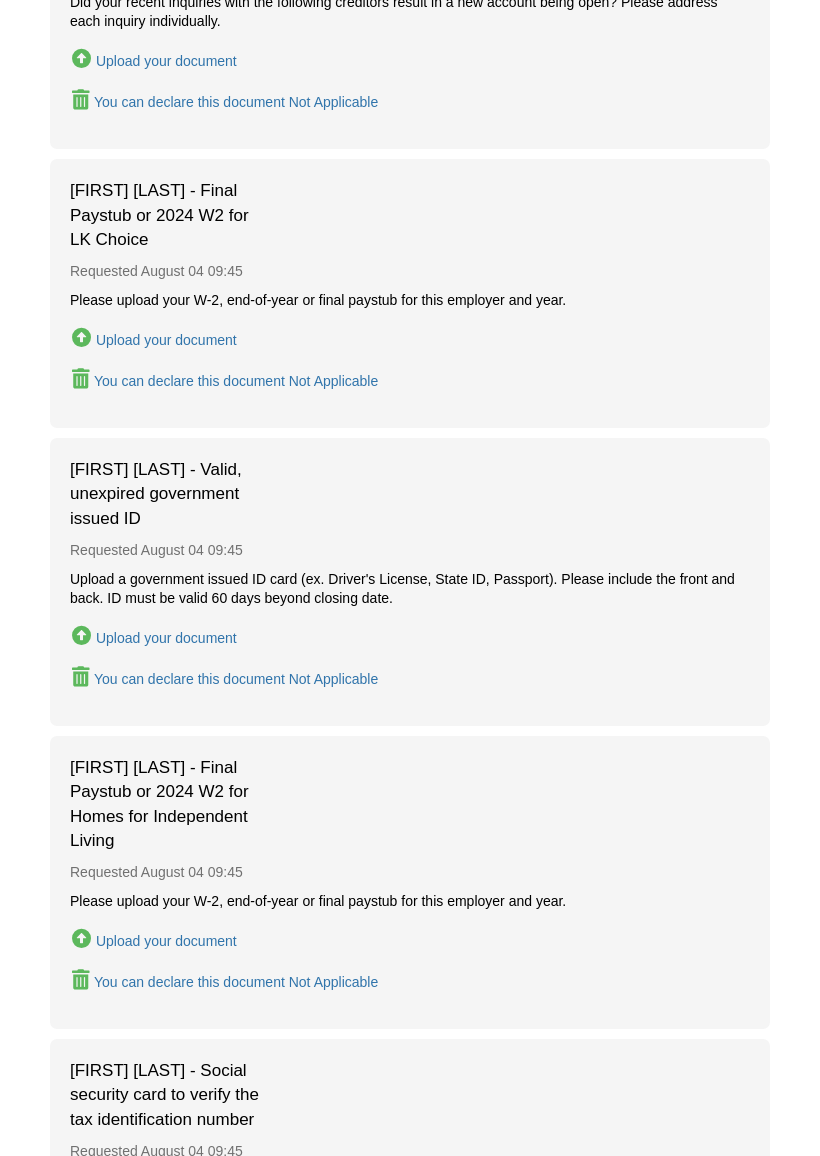 scroll, scrollTop: 716, scrollLeft: 0, axis: vertical 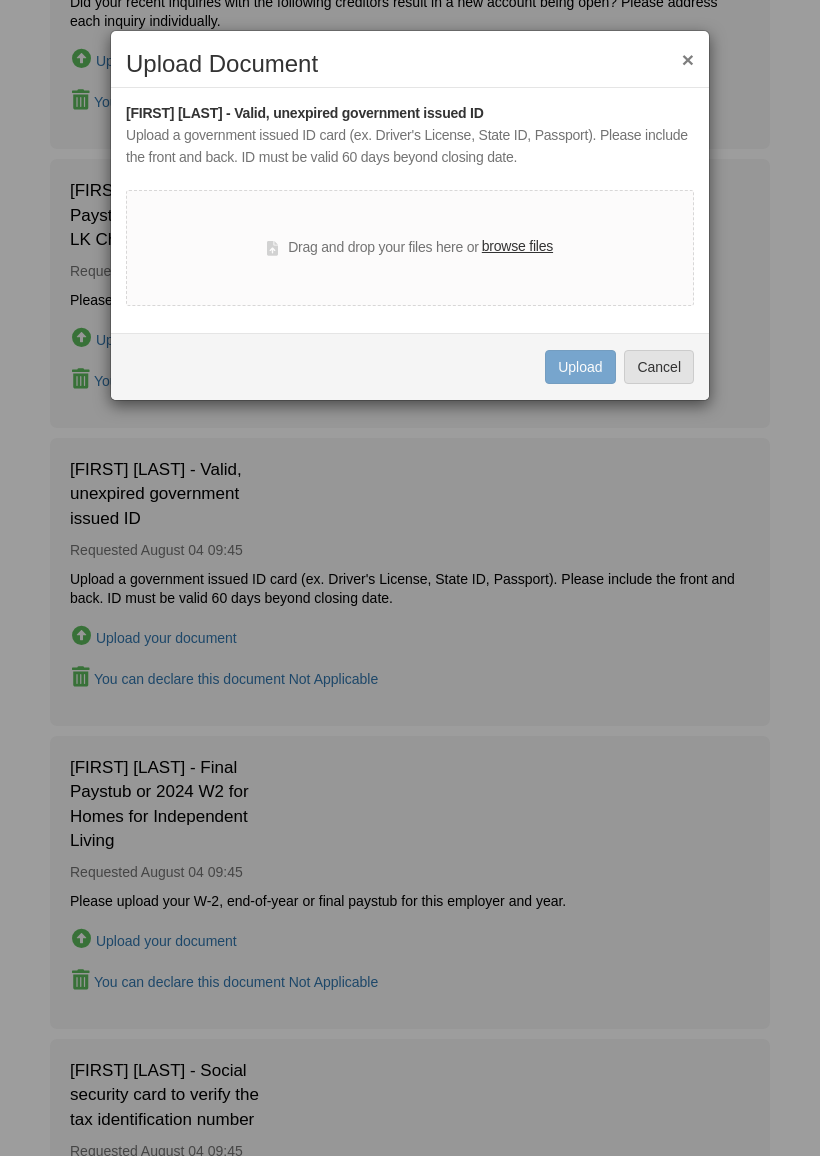 click on "Cancel" at bounding box center (659, 367) 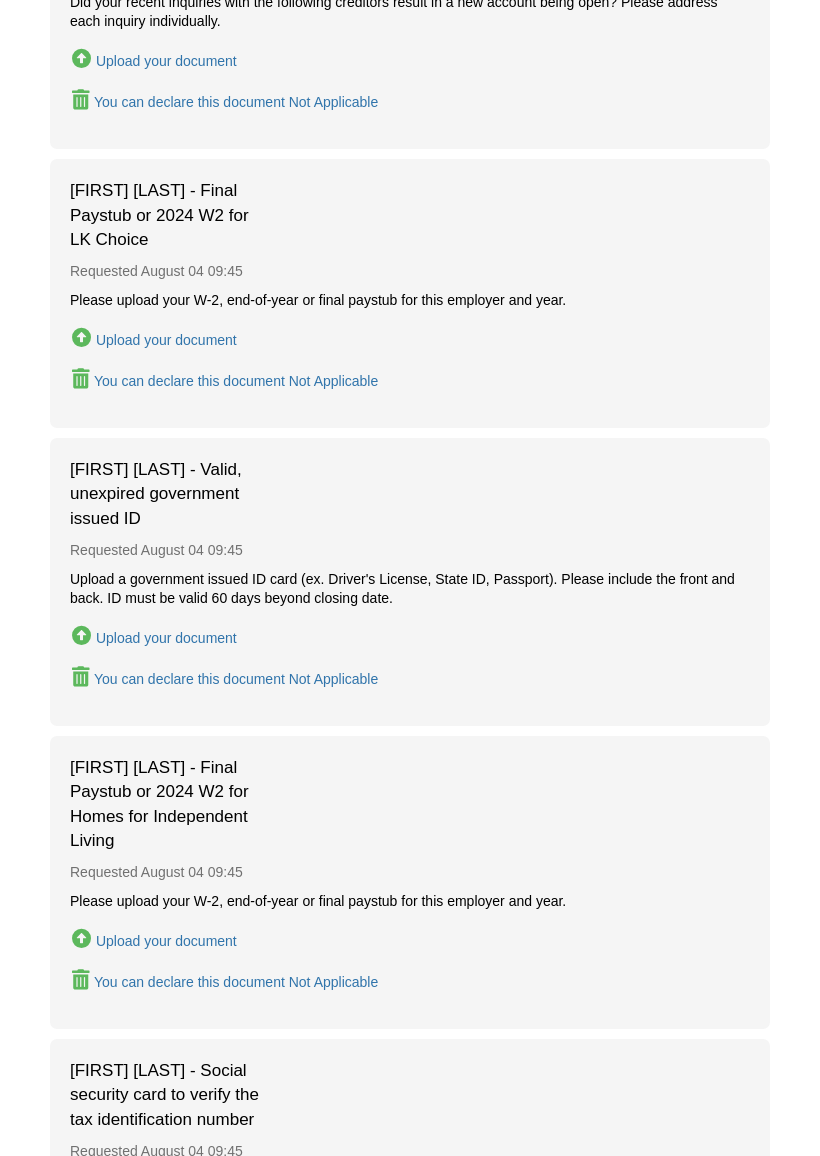 click on "You can declare this document Not Applicable" at bounding box center (236, 679) 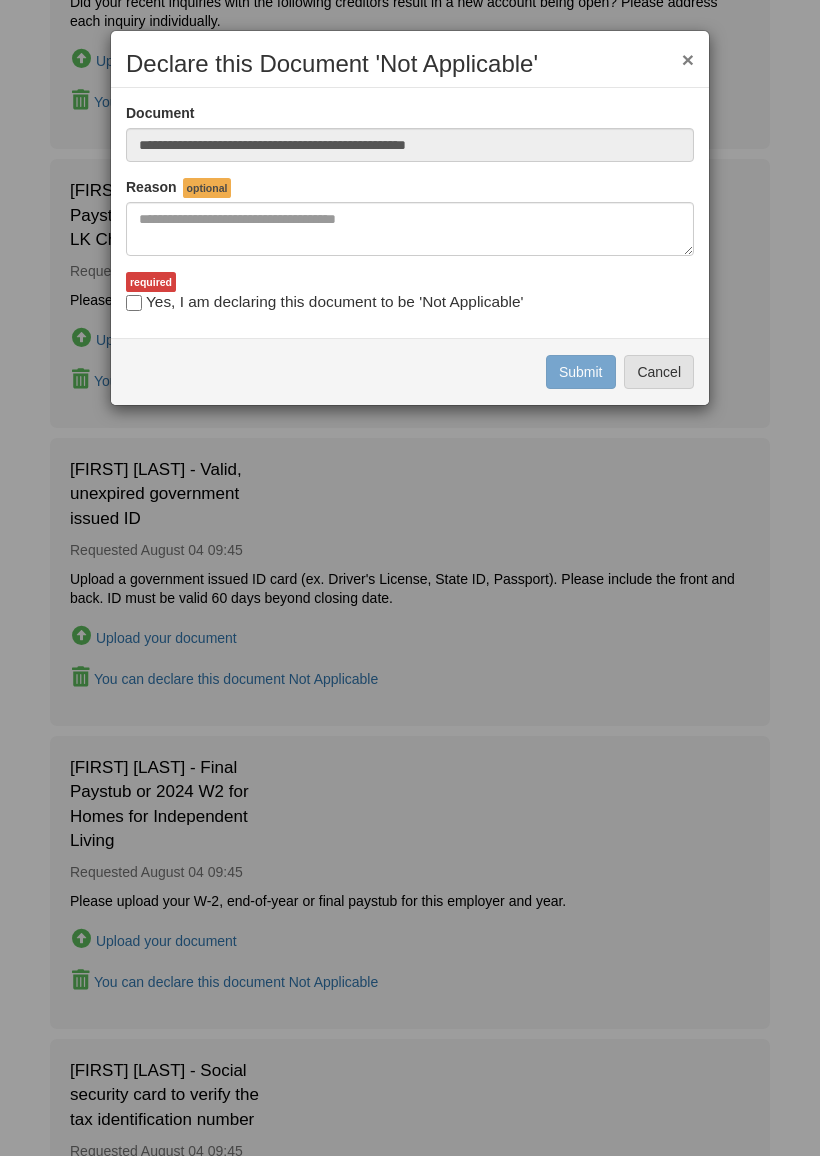 click on "Cancel" at bounding box center [659, 372] 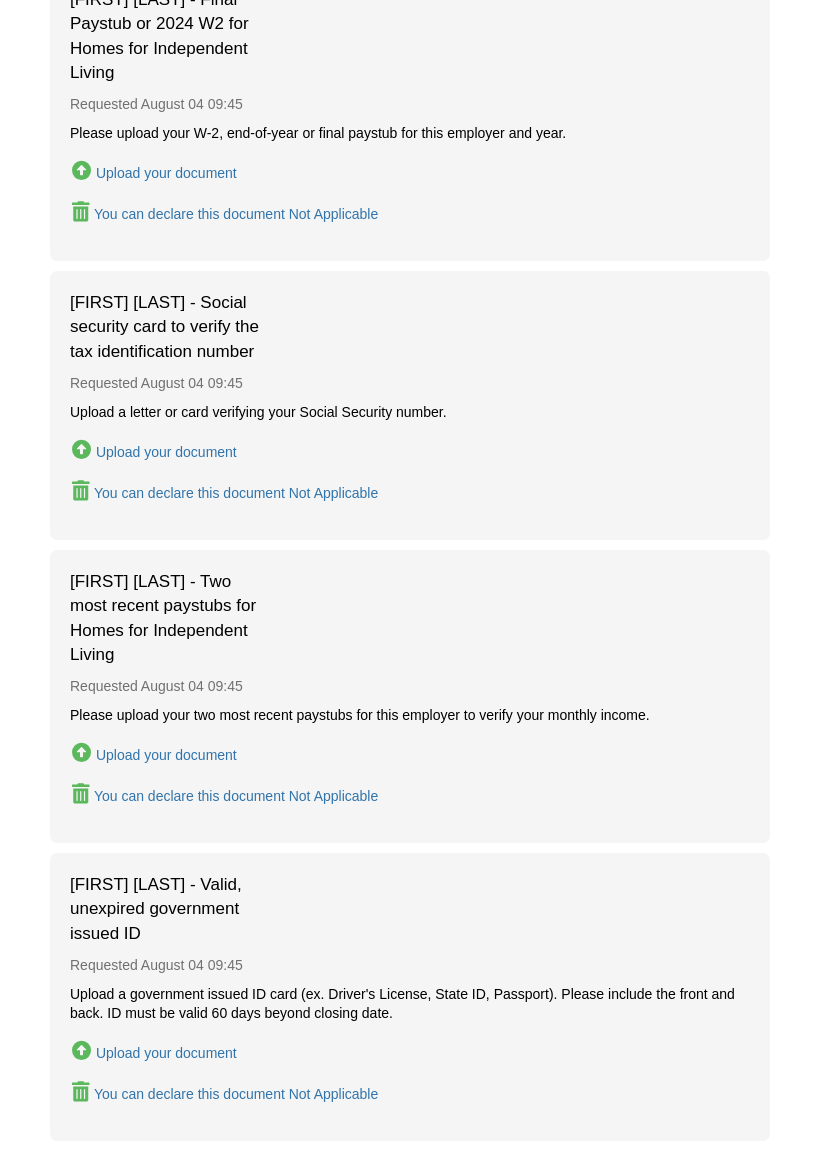 scroll, scrollTop: 1485, scrollLeft: 0, axis: vertical 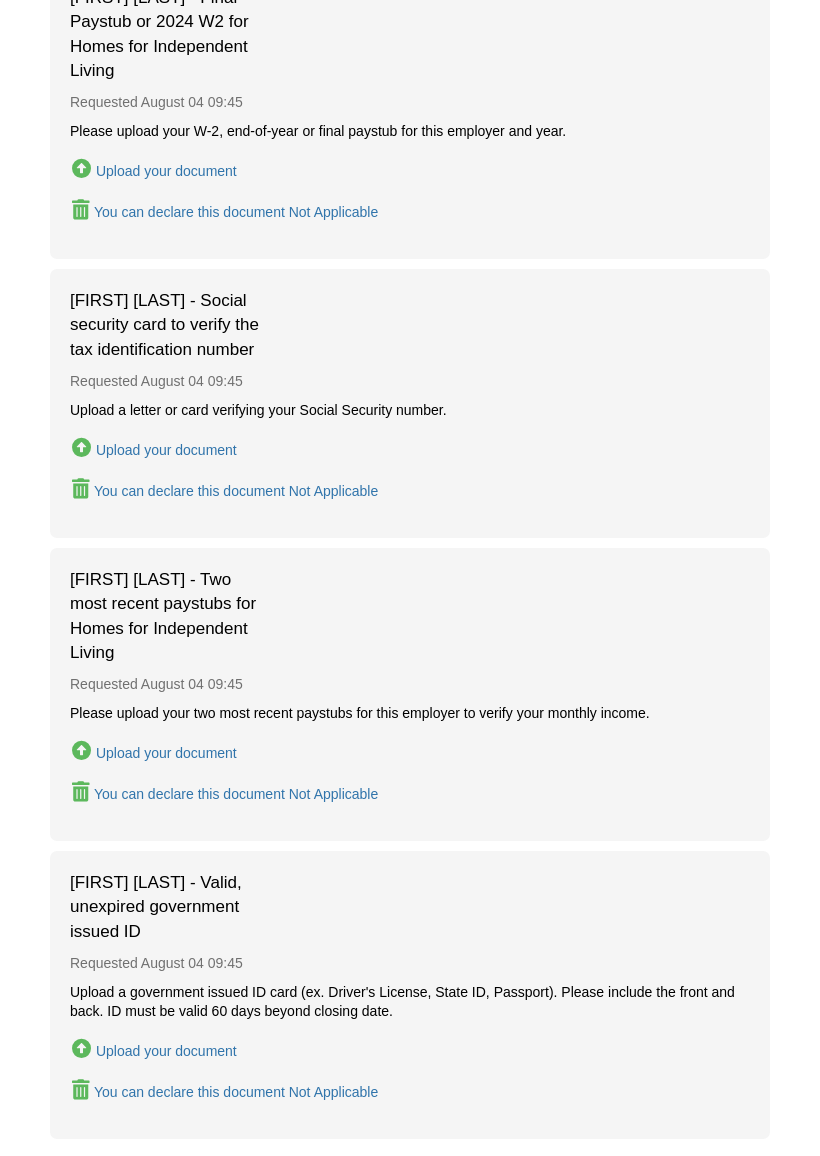 click on "Upload your document" at bounding box center (166, 451) 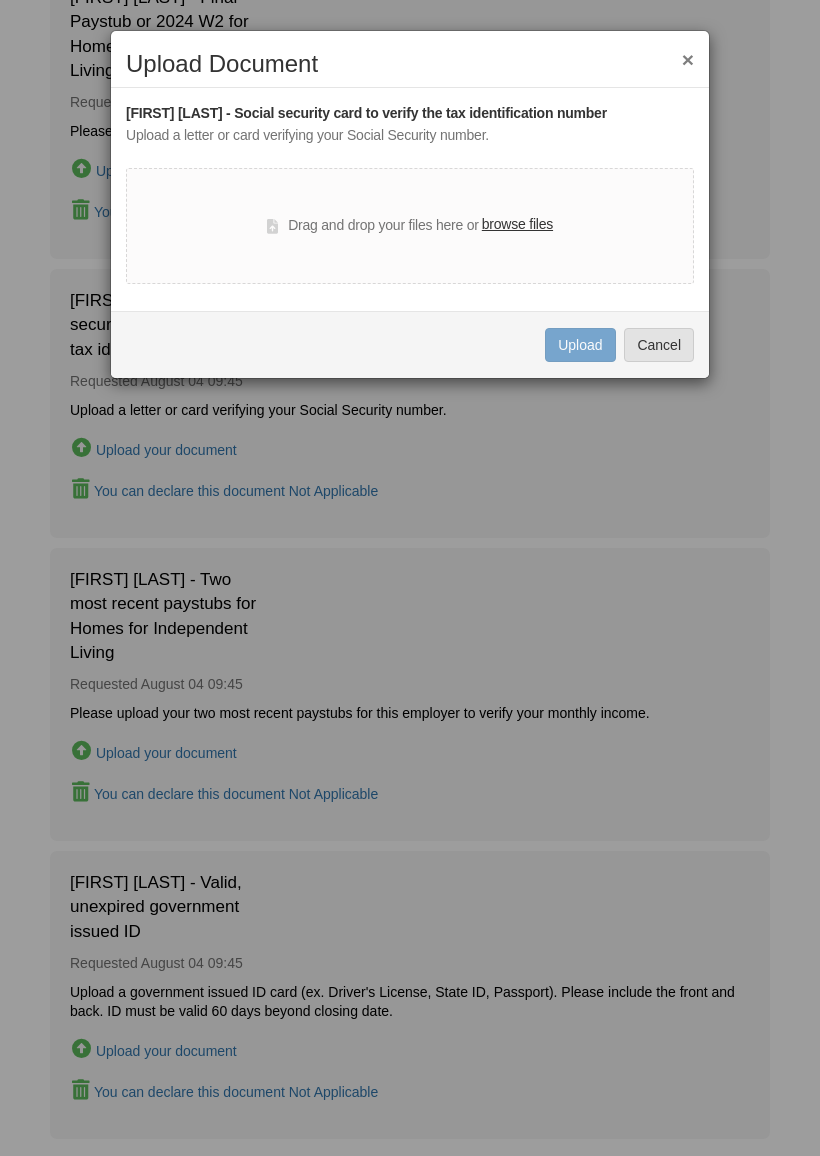 click on "browse files" at bounding box center (517, 225) 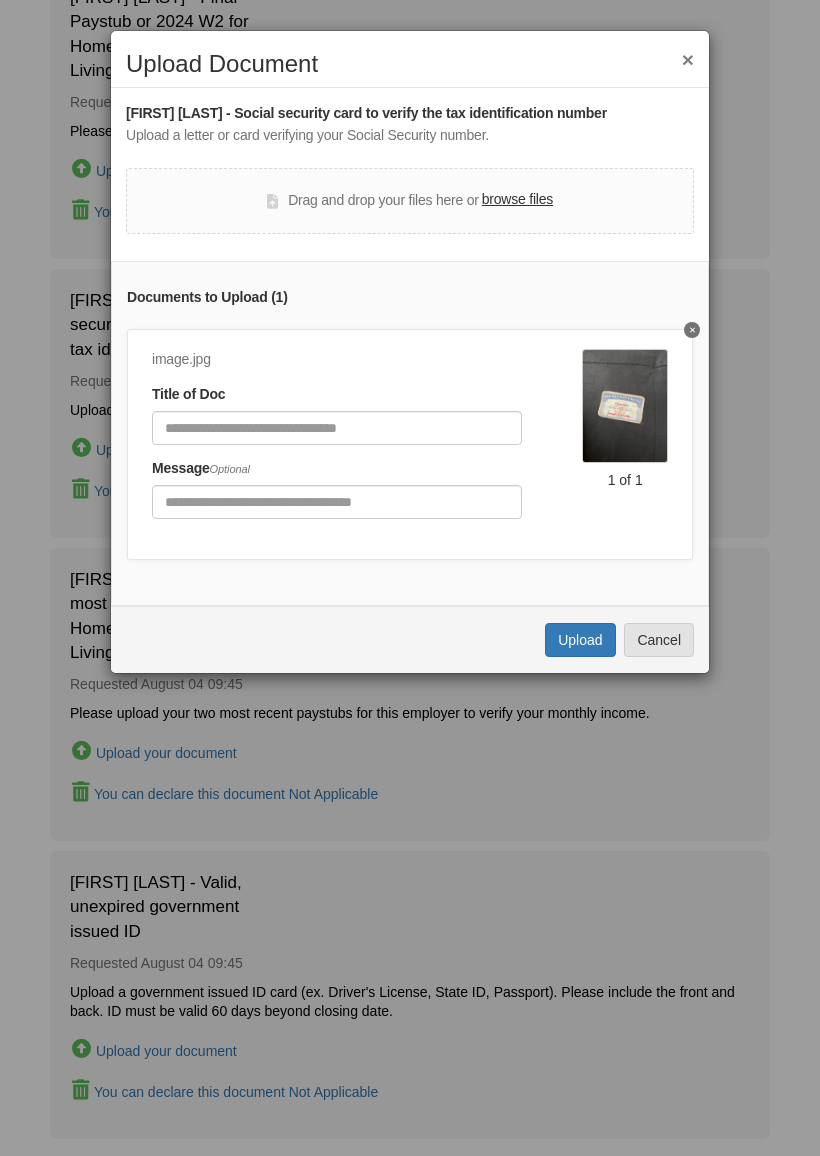 click on "Upload" at bounding box center (580, 640) 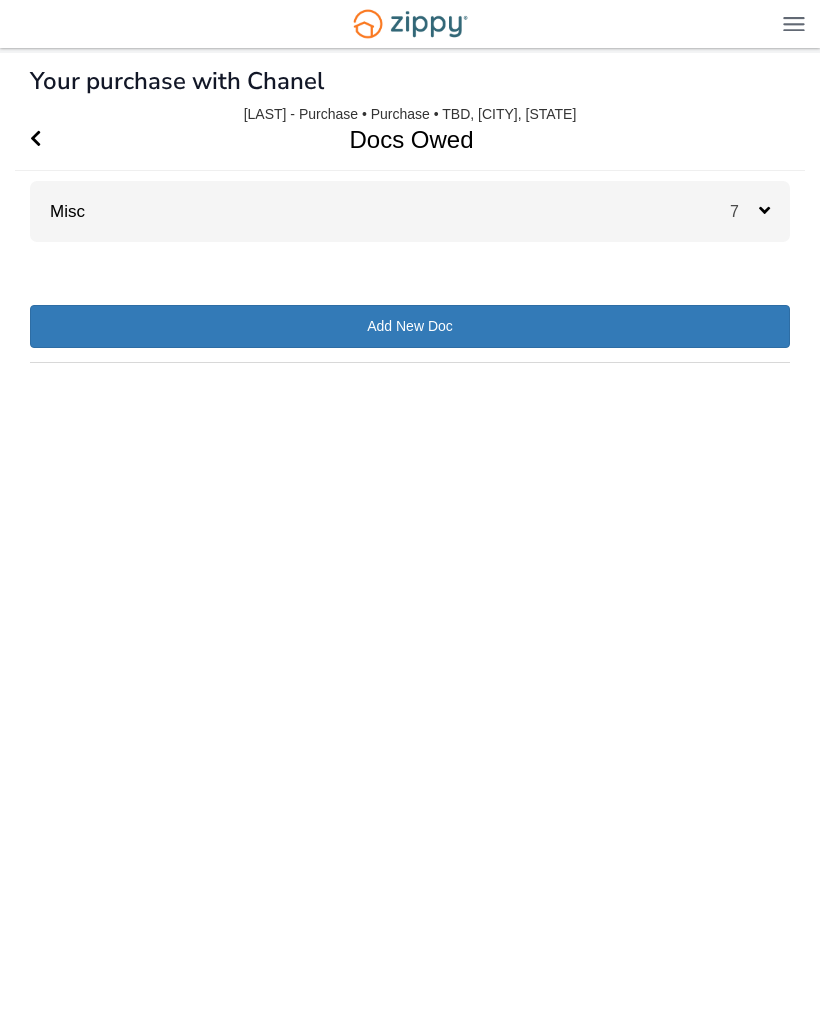 scroll, scrollTop: 0, scrollLeft: 0, axis: both 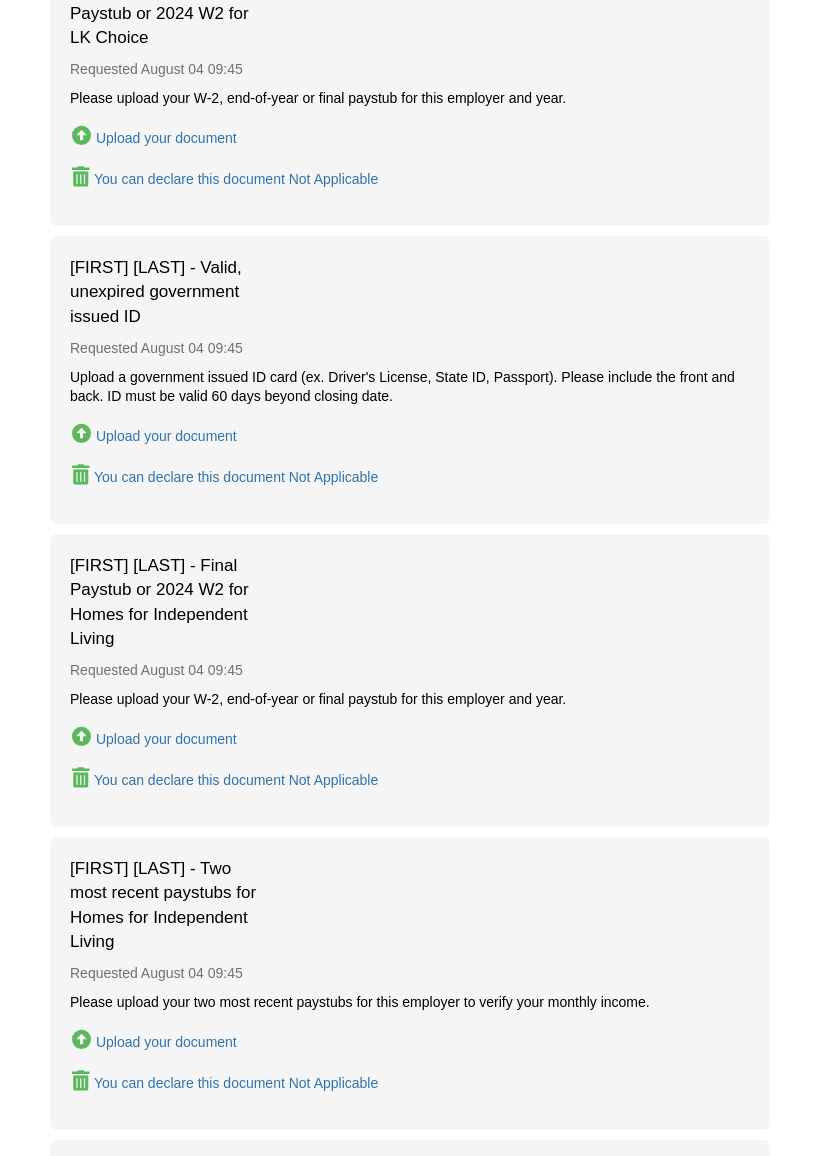 click on "Upload your document" at bounding box center (166, 436) 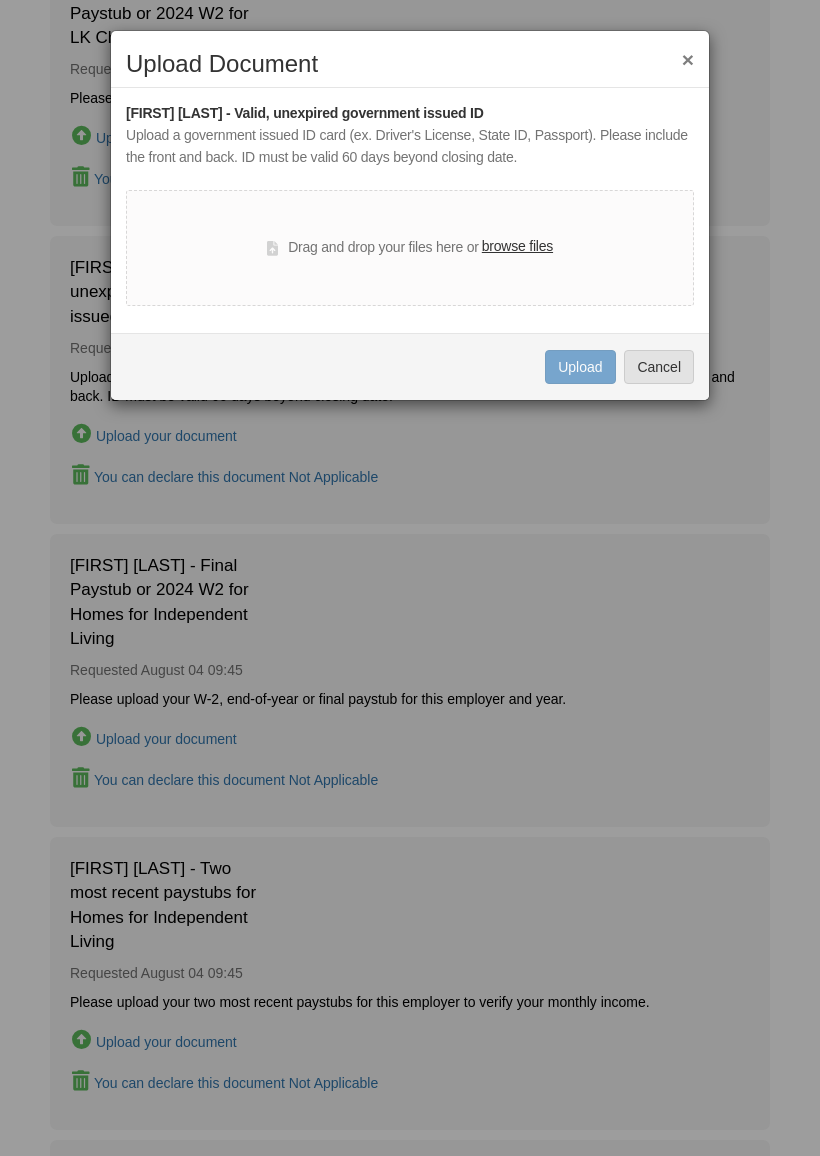 click on "browse files" at bounding box center [517, 247] 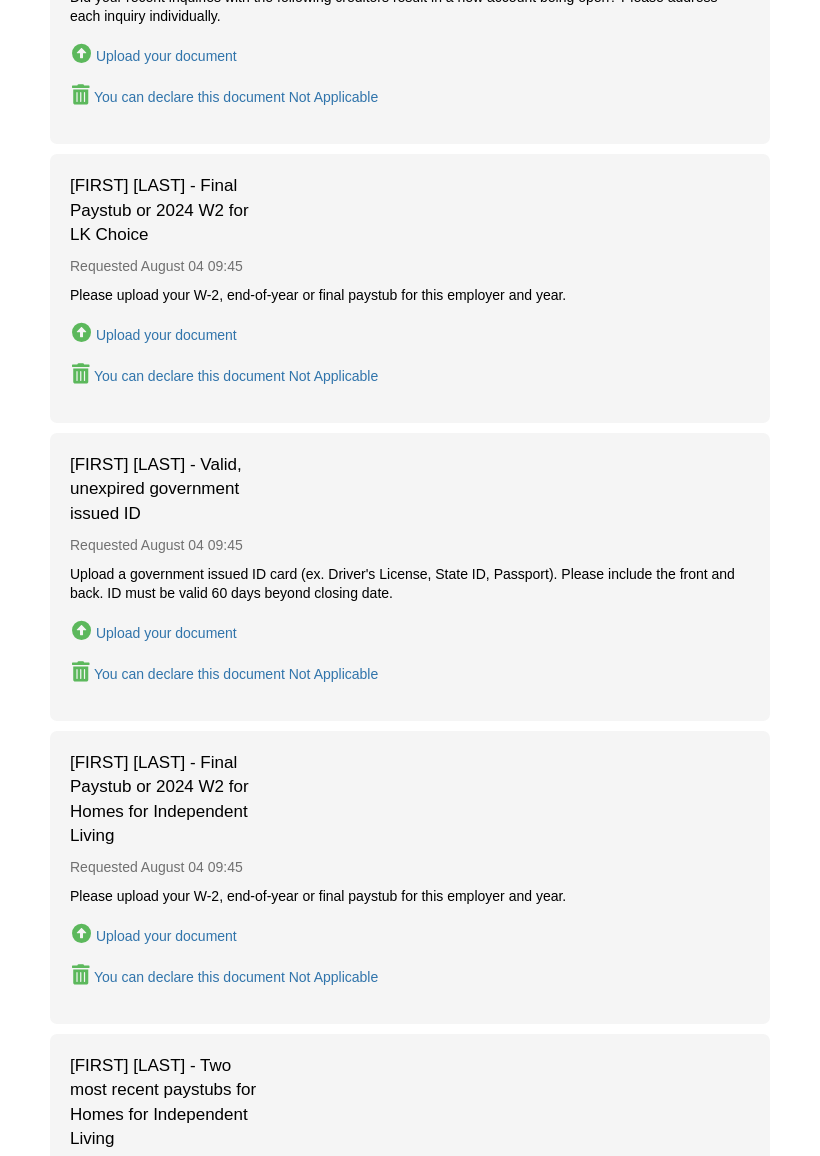 scroll, scrollTop: 721, scrollLeft: 0, axis: vertical 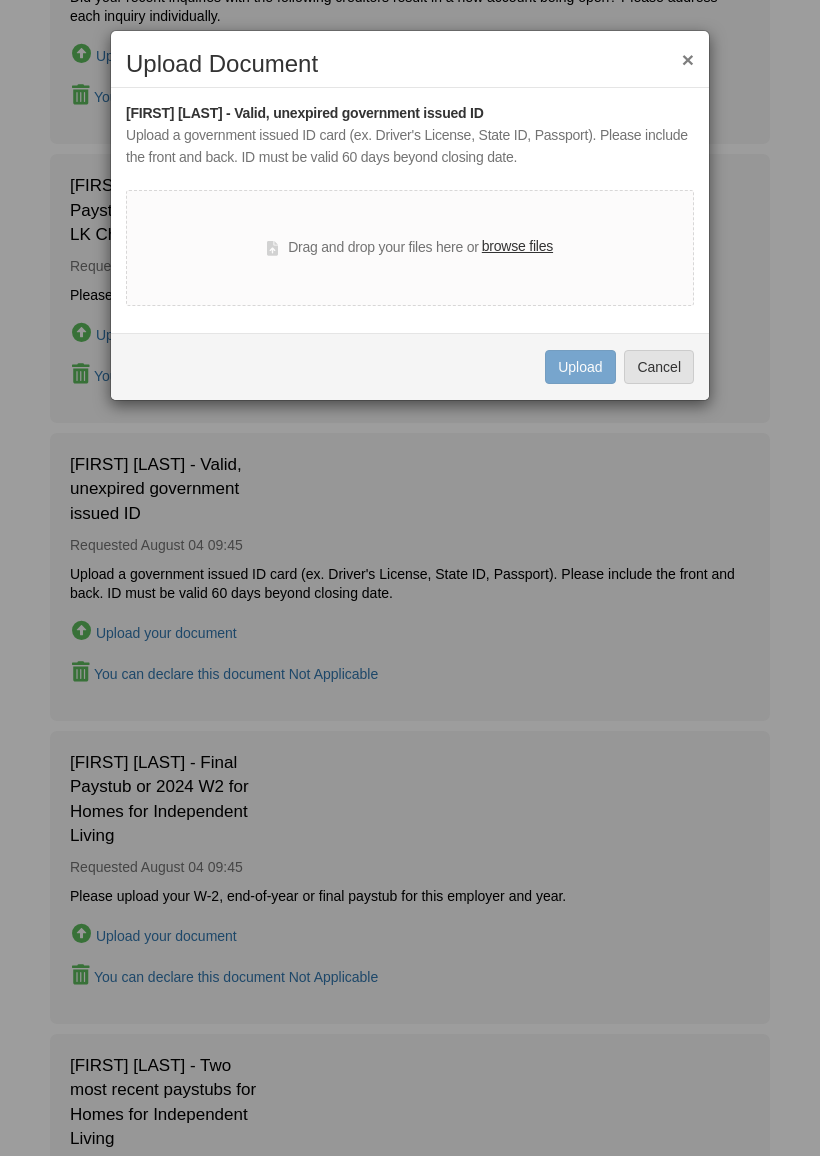 click on "Cancel" at bounding box center [659, 367] 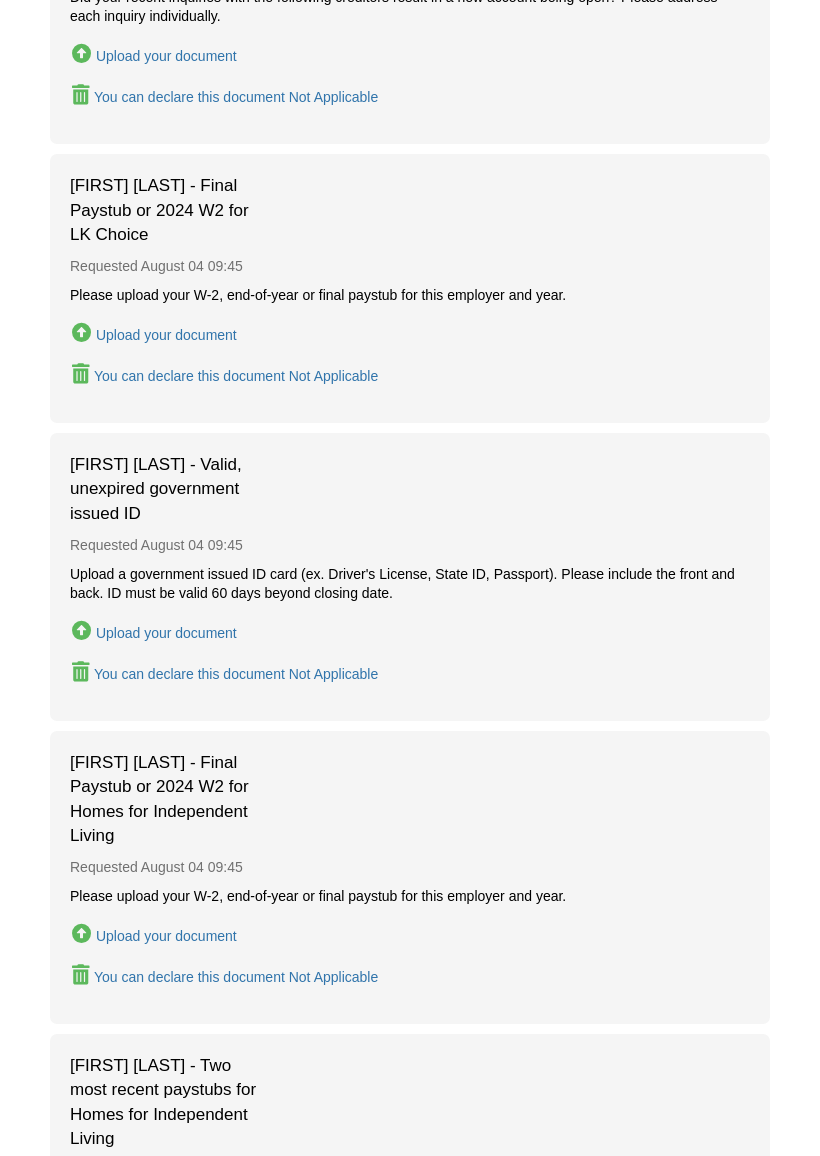 click on "Upload your document" at bounding box center (166, 633) 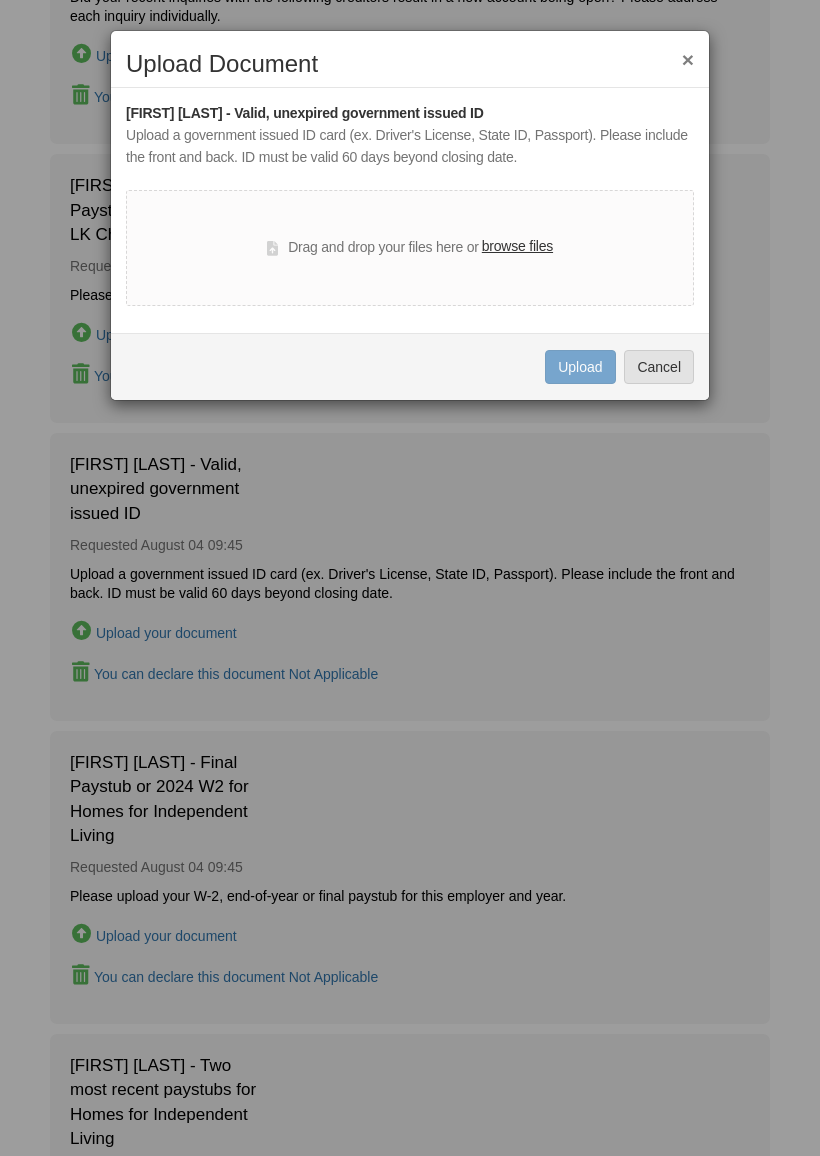 click on "browse files" at bounding box center [517, 247] 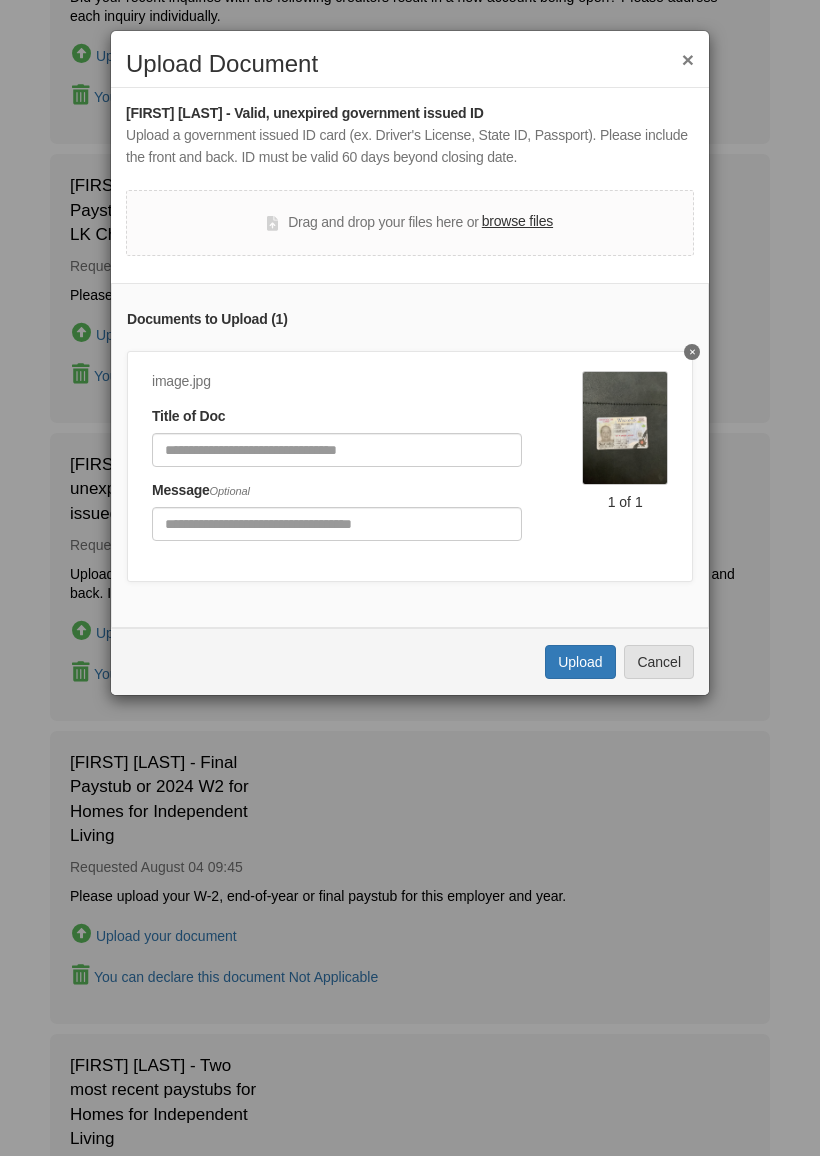 click on "Upload" at bounding box center [580, 662] 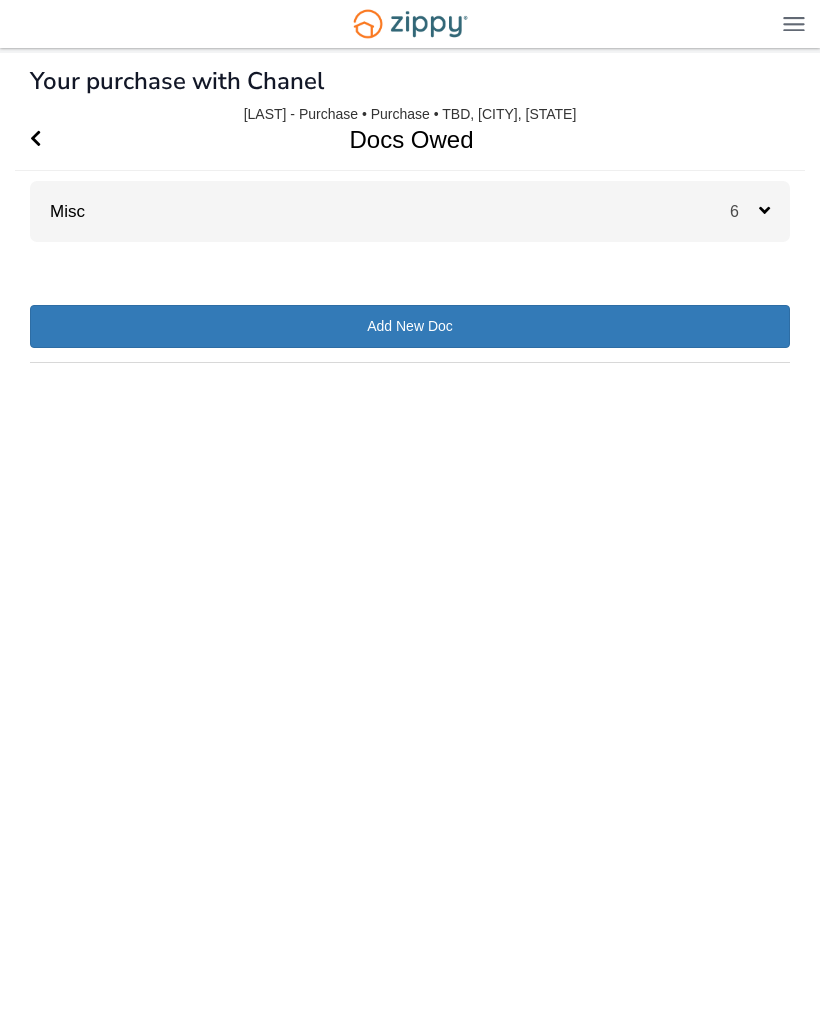 scroll, scrollTop: 0, scrollLeft: 0, axis: both 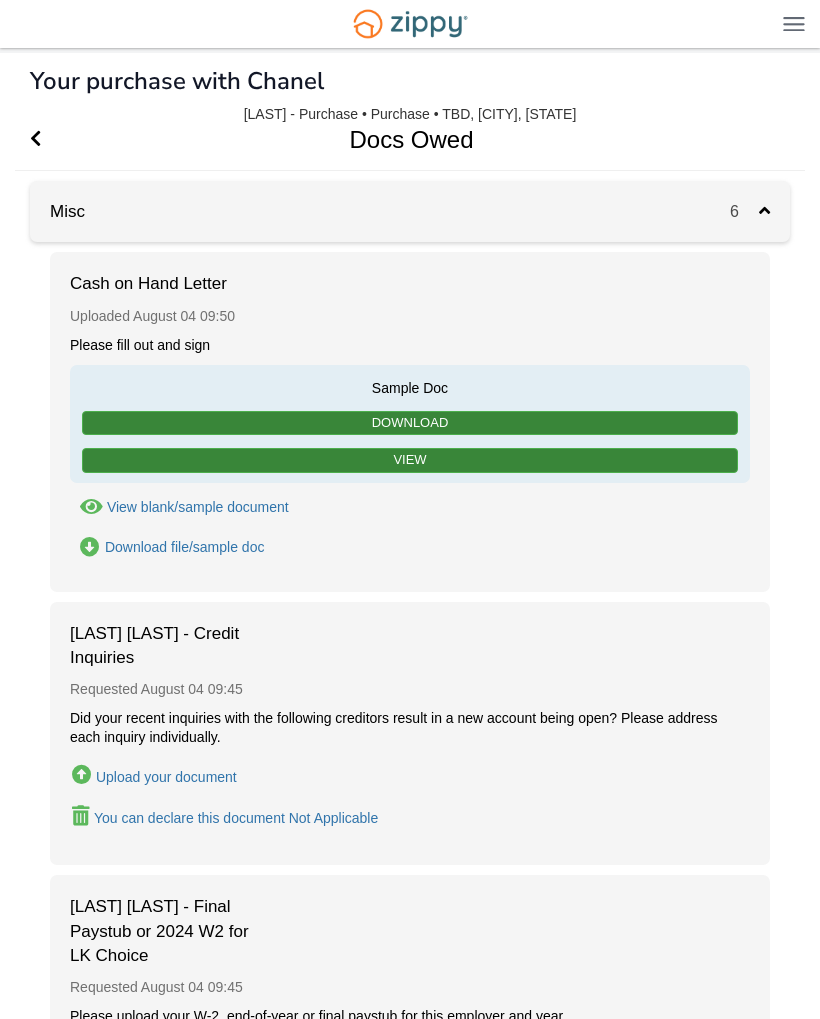 click at bounding box center [35, 138] 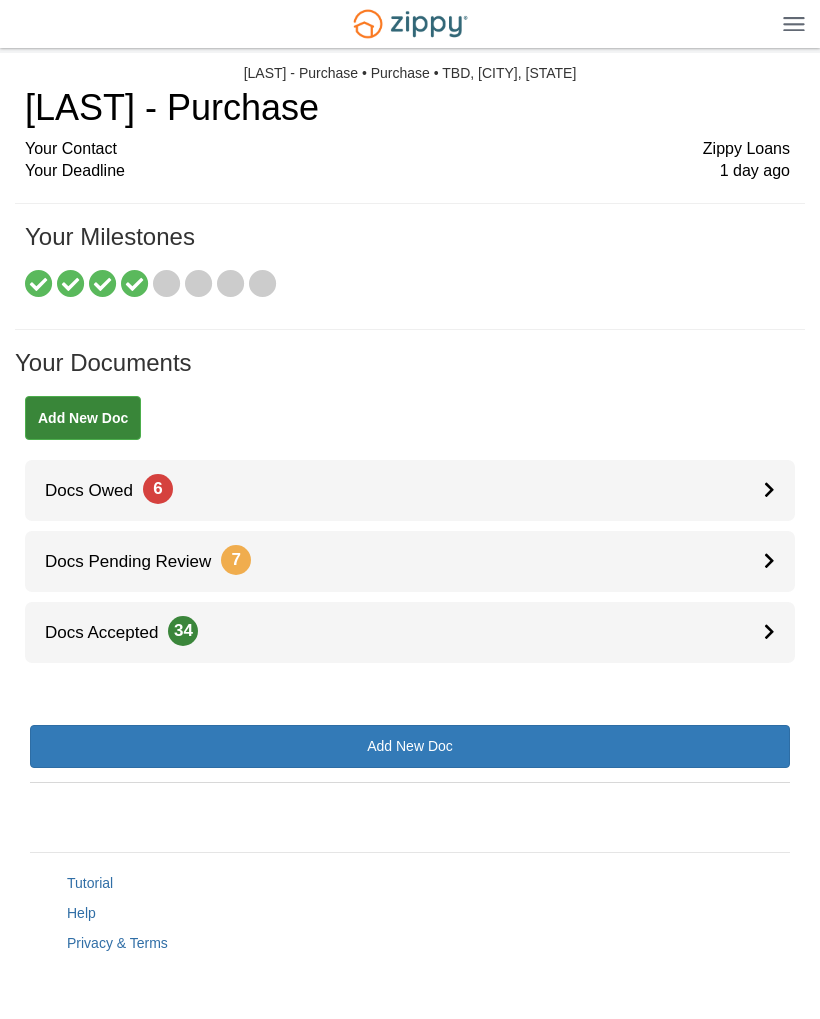 scroll, scrollTop: 0, scrollLeft: 0, axis: both 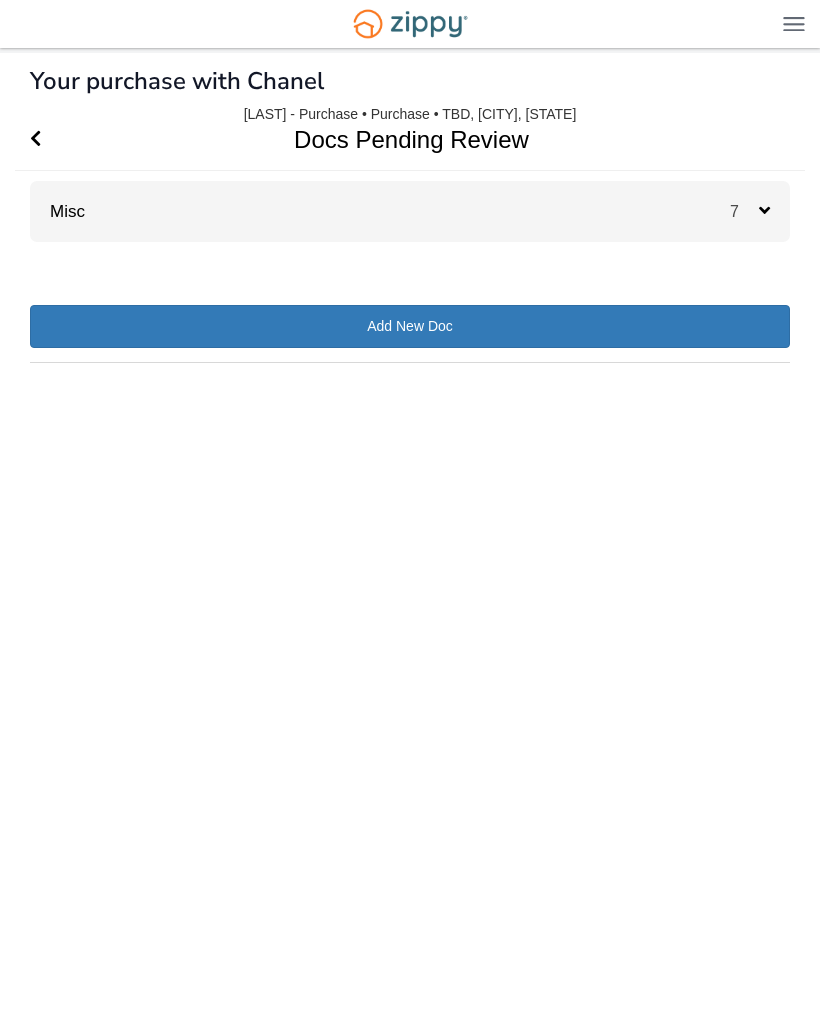 click on "7" at bounding box center (744, 211) 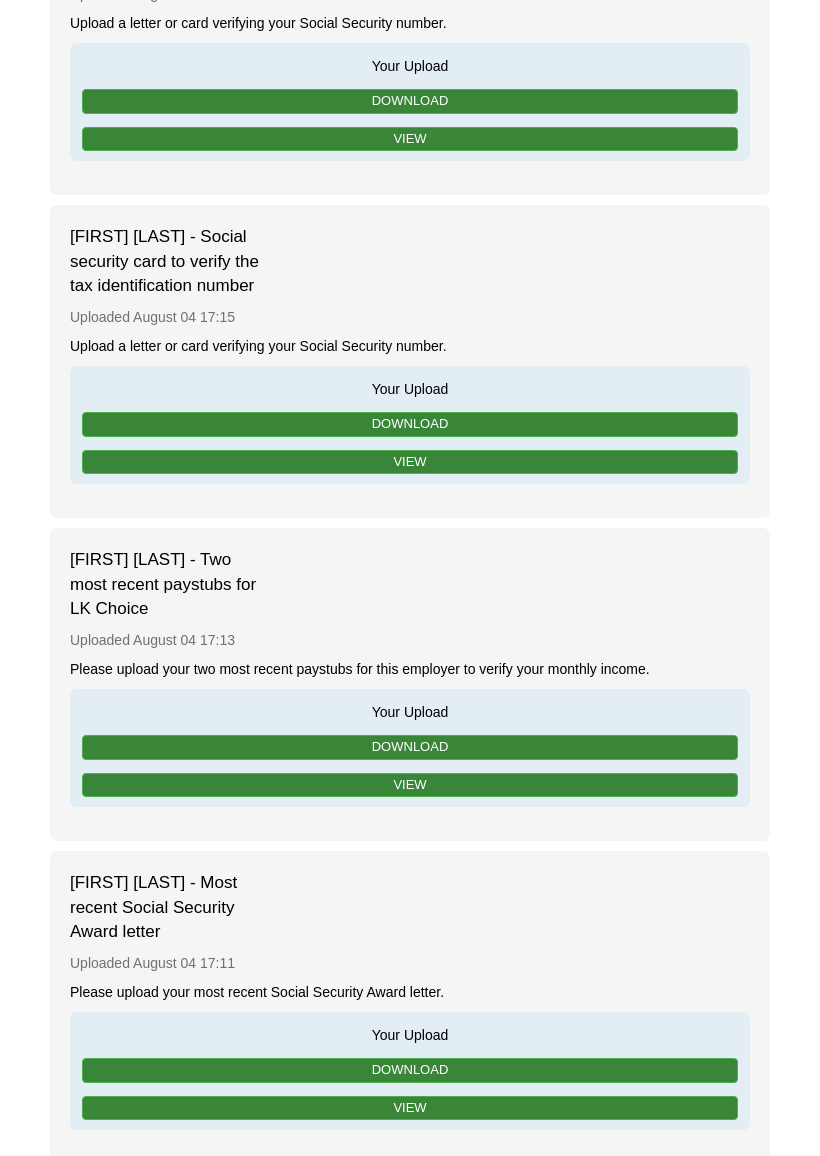 scroll, scrollTop: 712, scrollLeft: 0, axis: vertical 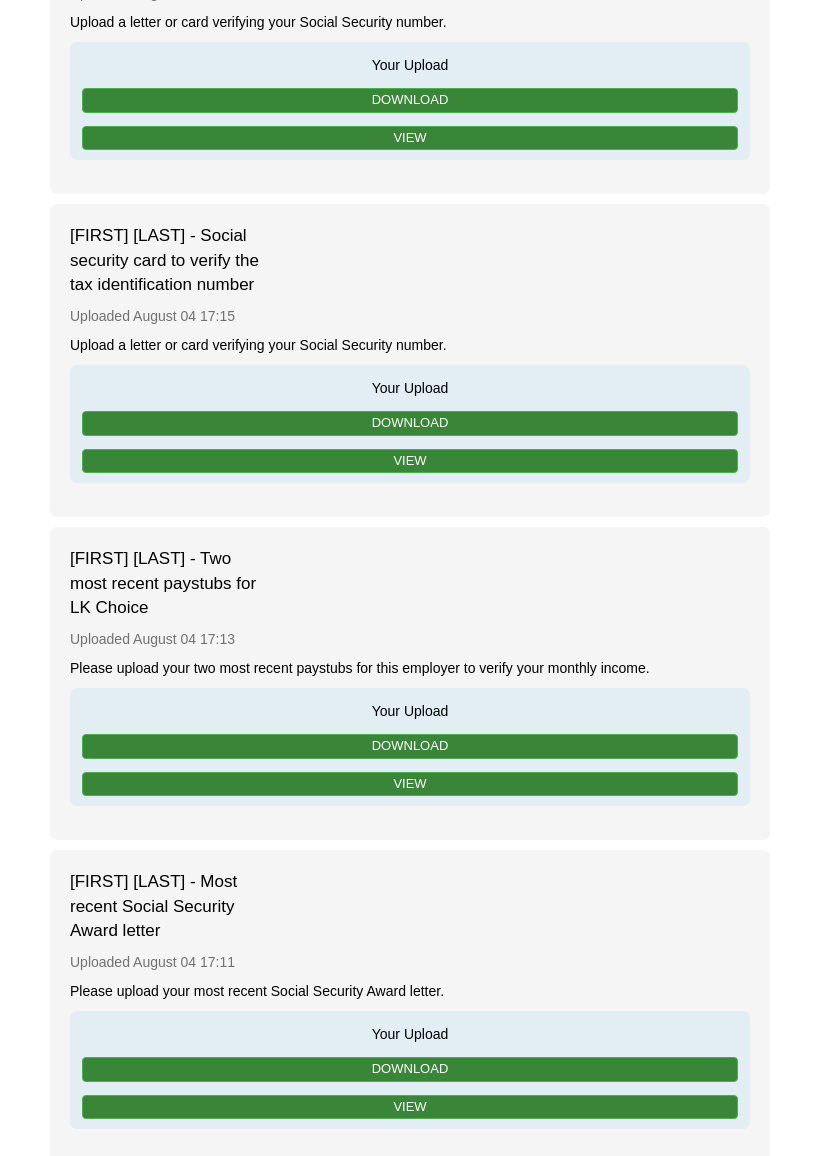 click on "View" at bounding box center [410, 461] 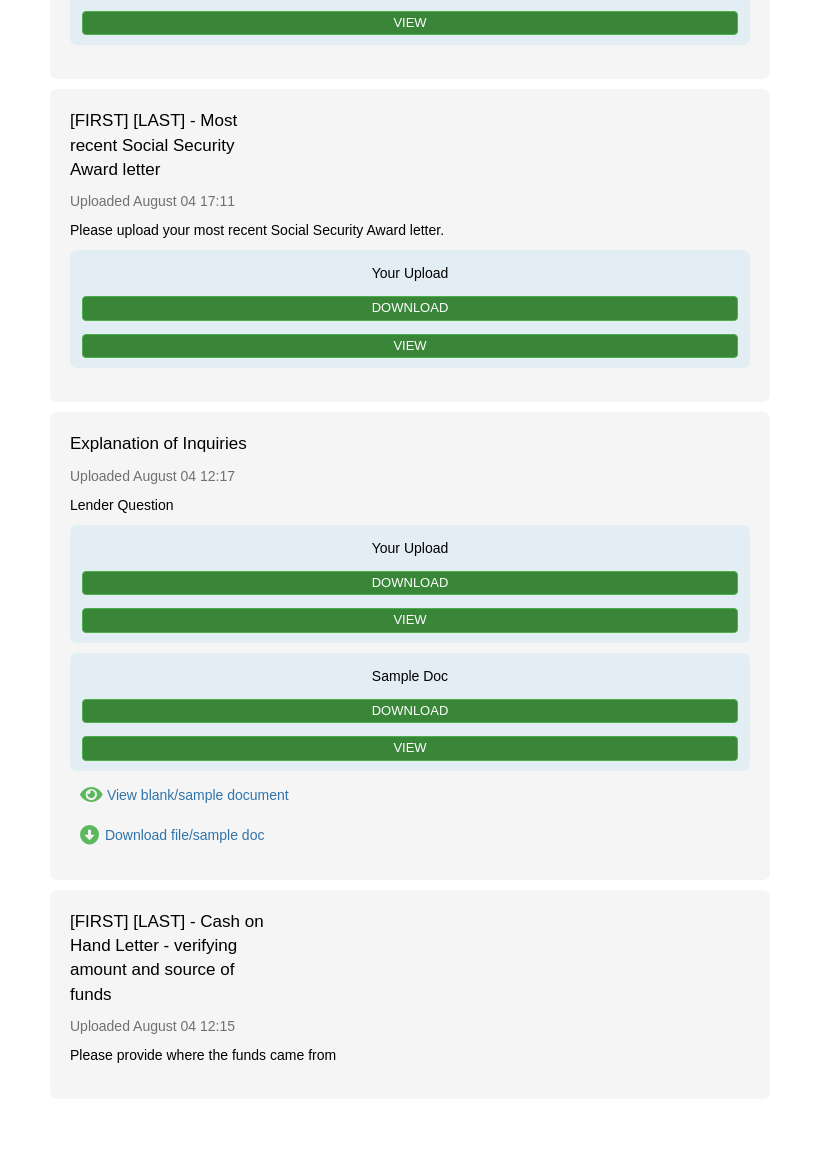 scroll, scrollTop: 1477, scrollLeft: 0, axis: vertical 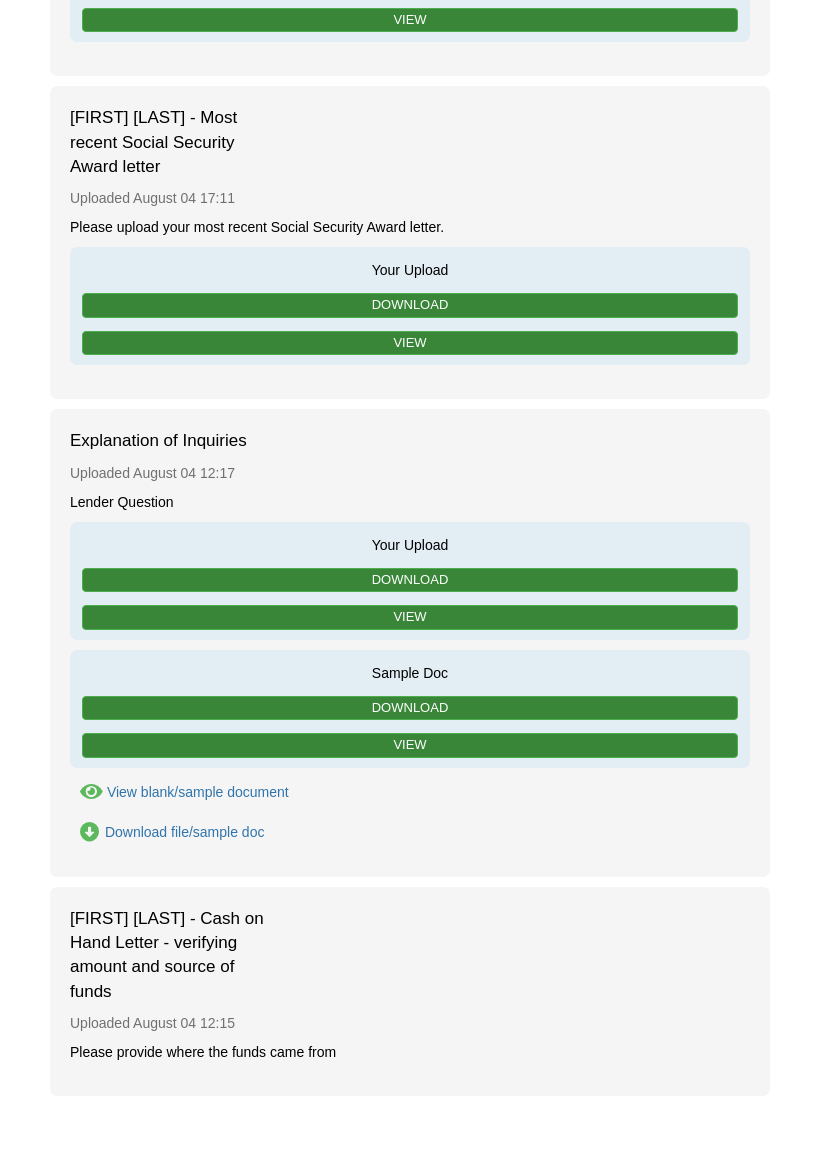click on "Explanation of Inquiries
Uploaded August 04 12:17
Lender Question
Your Upload
Download
View
Sample Doc
Download
View
View blank/sample document
View blank/sample document
Download file/sample doc
Download file/sample doc" at bounding box center [410, 643] 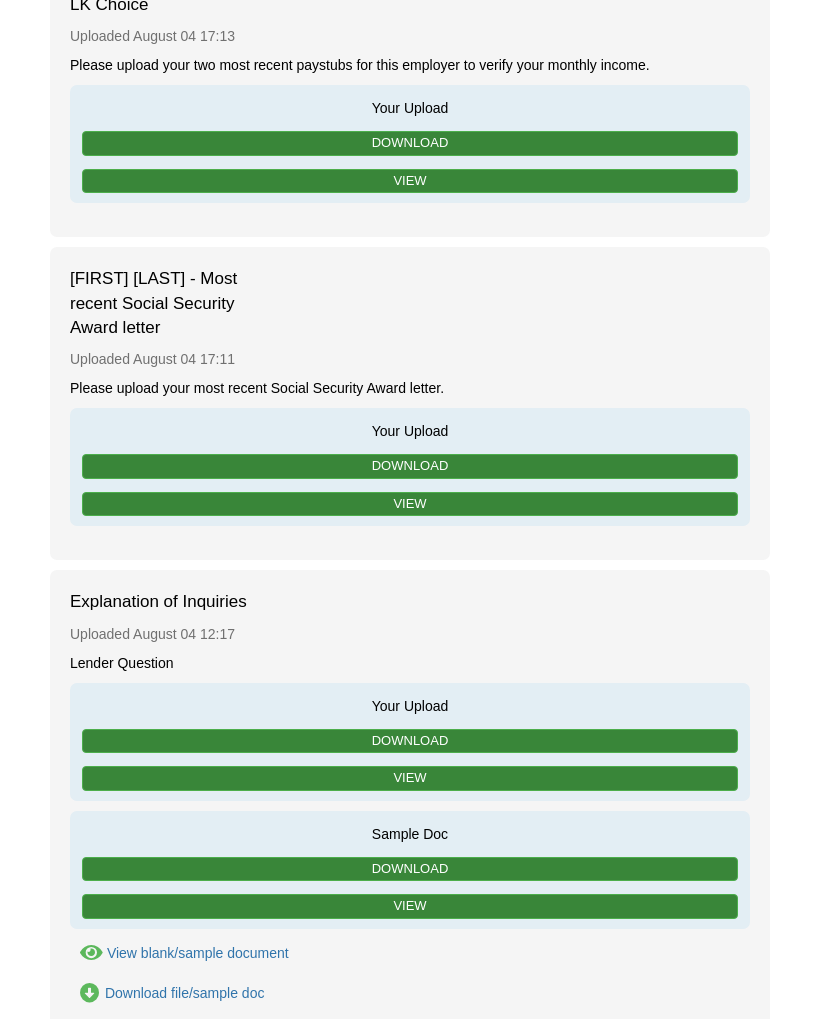 scroll, scrollTop: 1312, scrollLeft: 0, axis: vertical 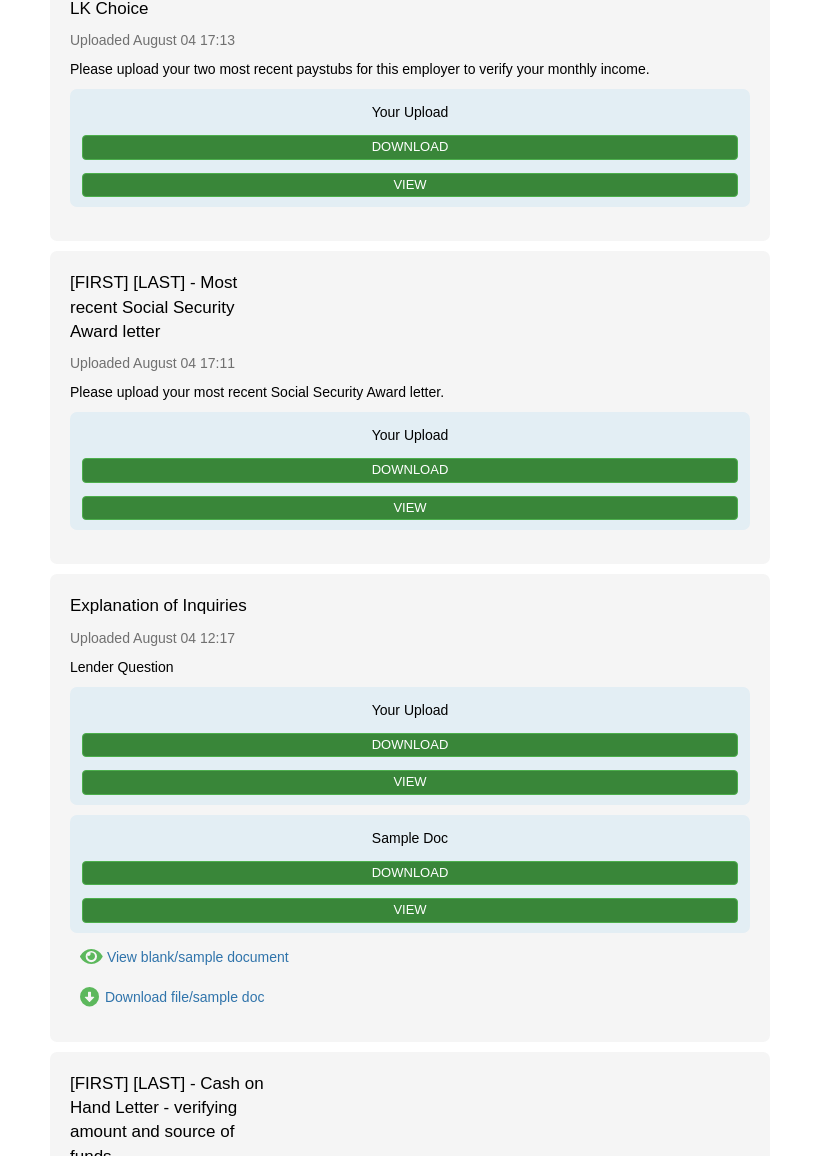 click on "View" at bounding box center [410, 782] 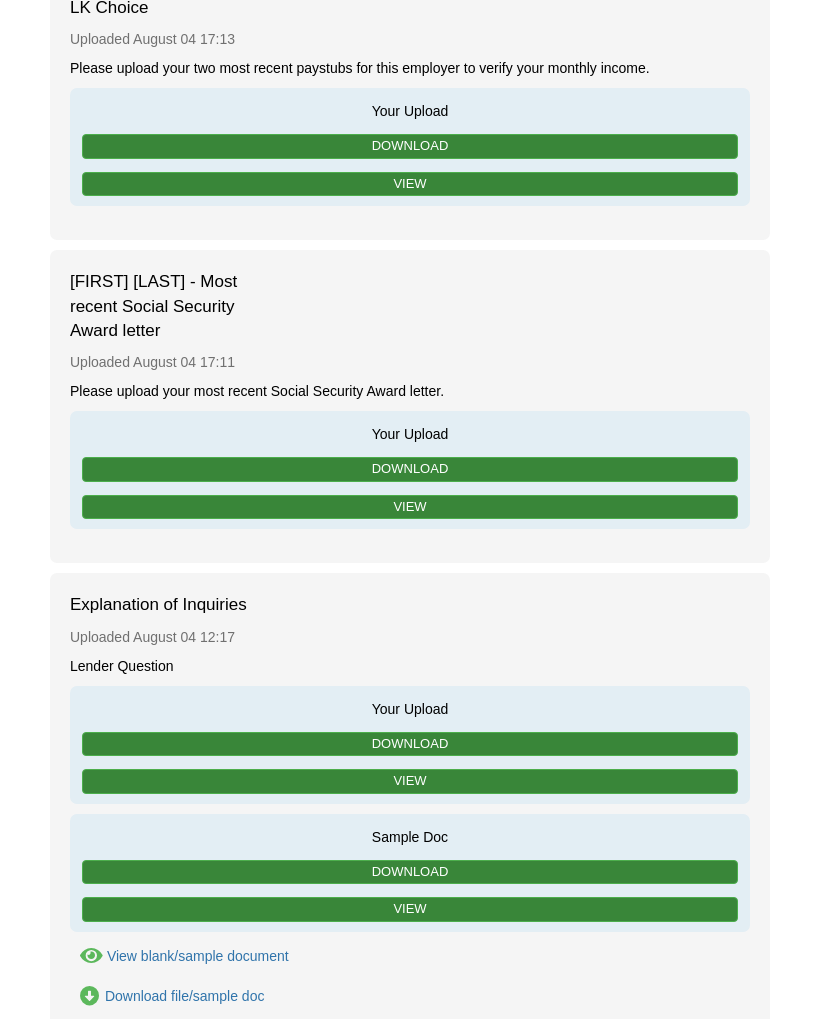 scroll, scrollTop: 1368, scrollLeft: 0, axis: vertical 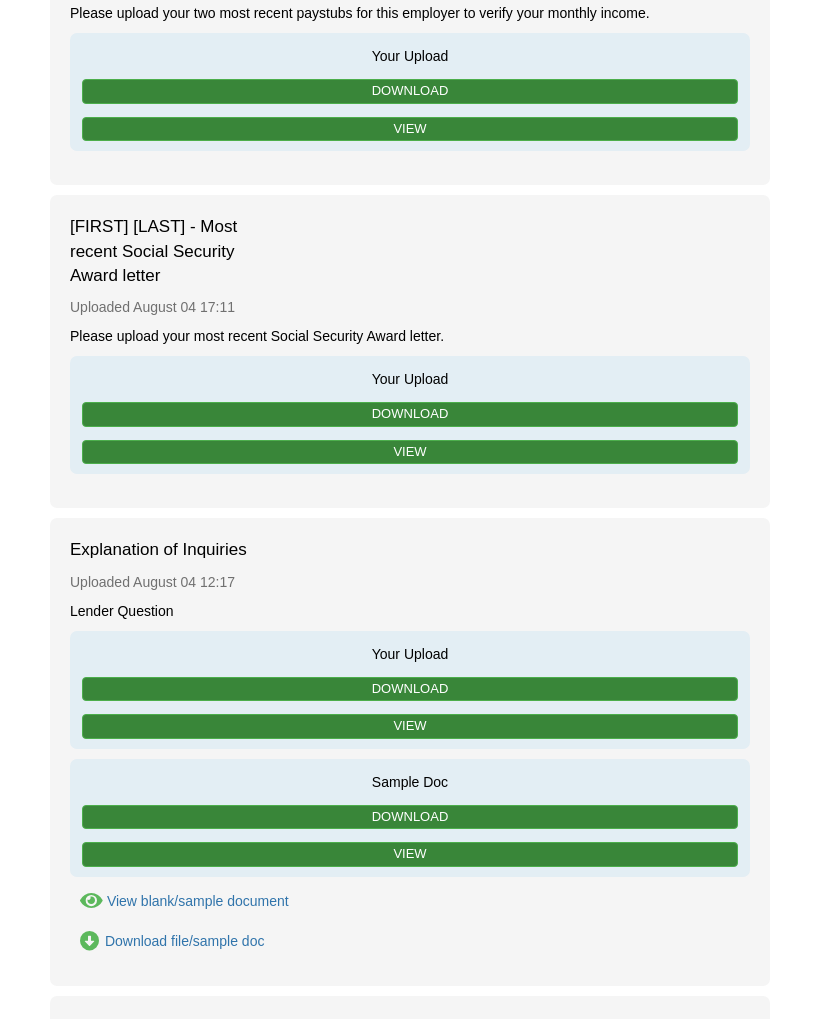 click on "View" at bounding box center [410, 854] 